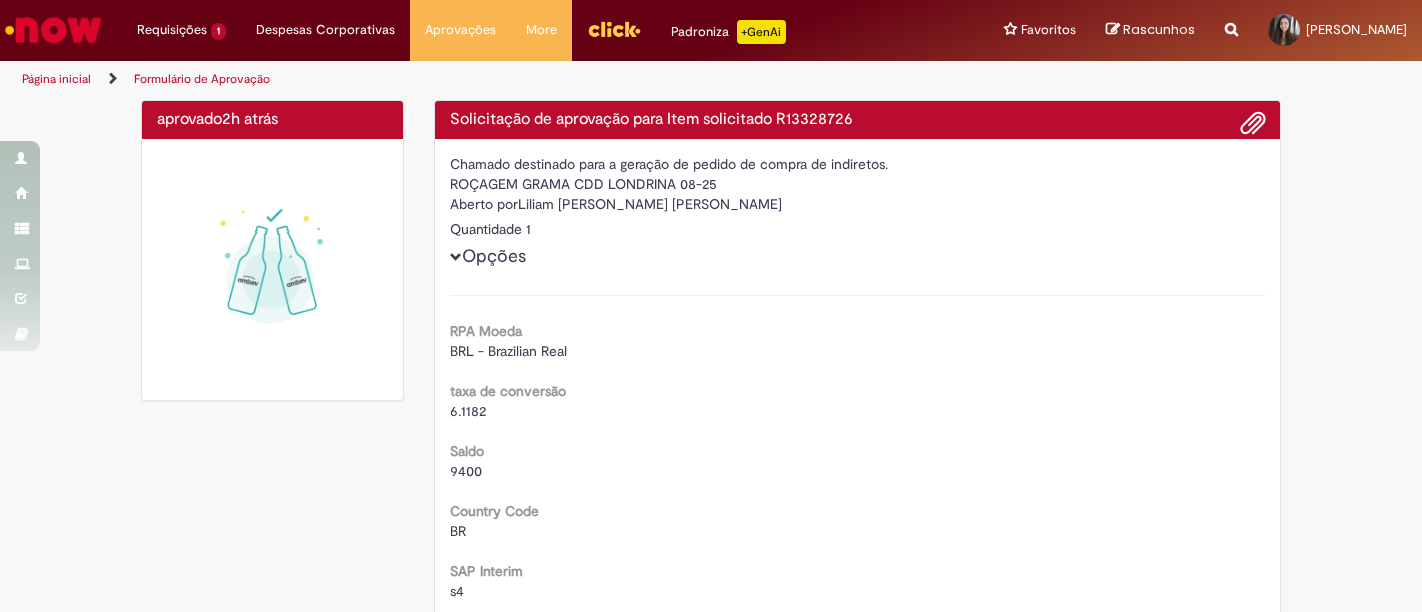 scroll, scrollTop: 0, scrollLeft: 0, axis: both 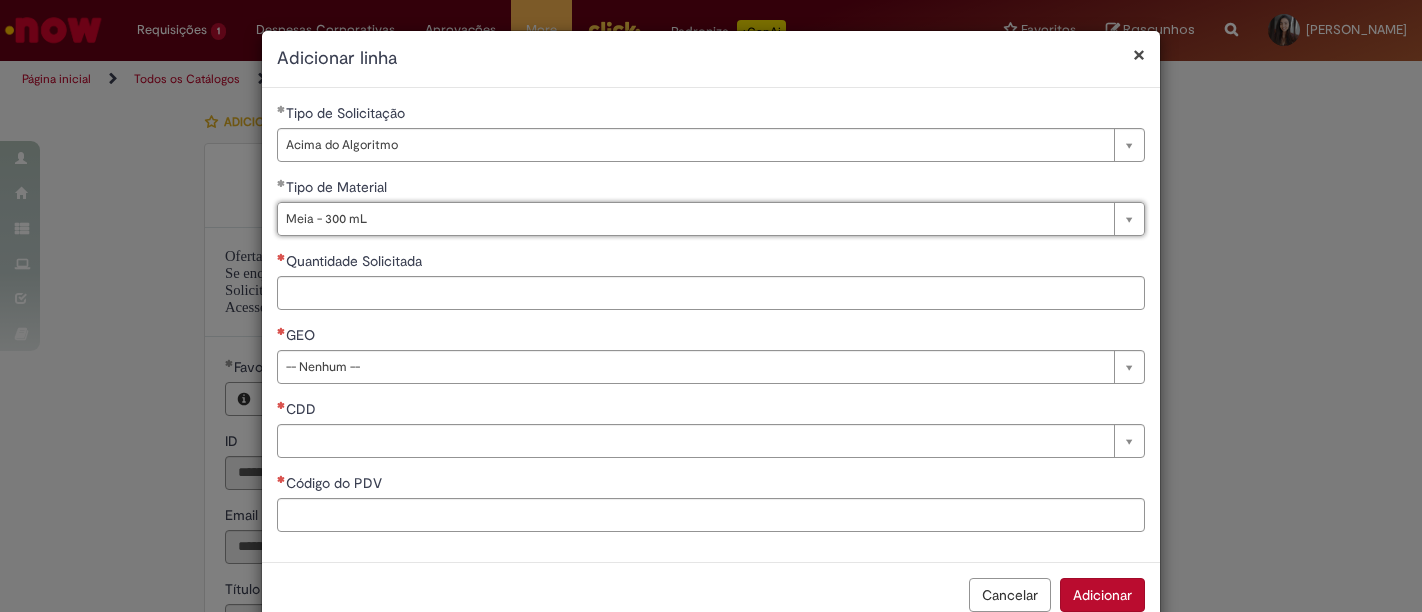 select on "**********" 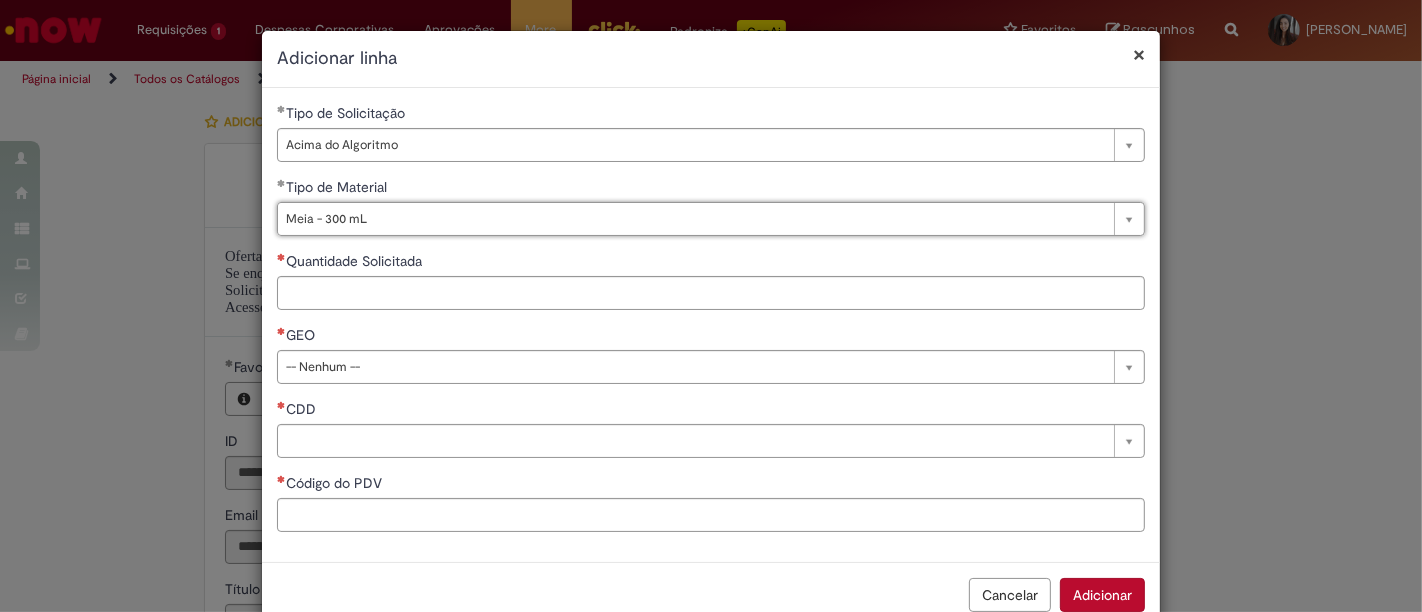 scroll, scrollTop: 440, scrollLeft: 0, axis: vertical 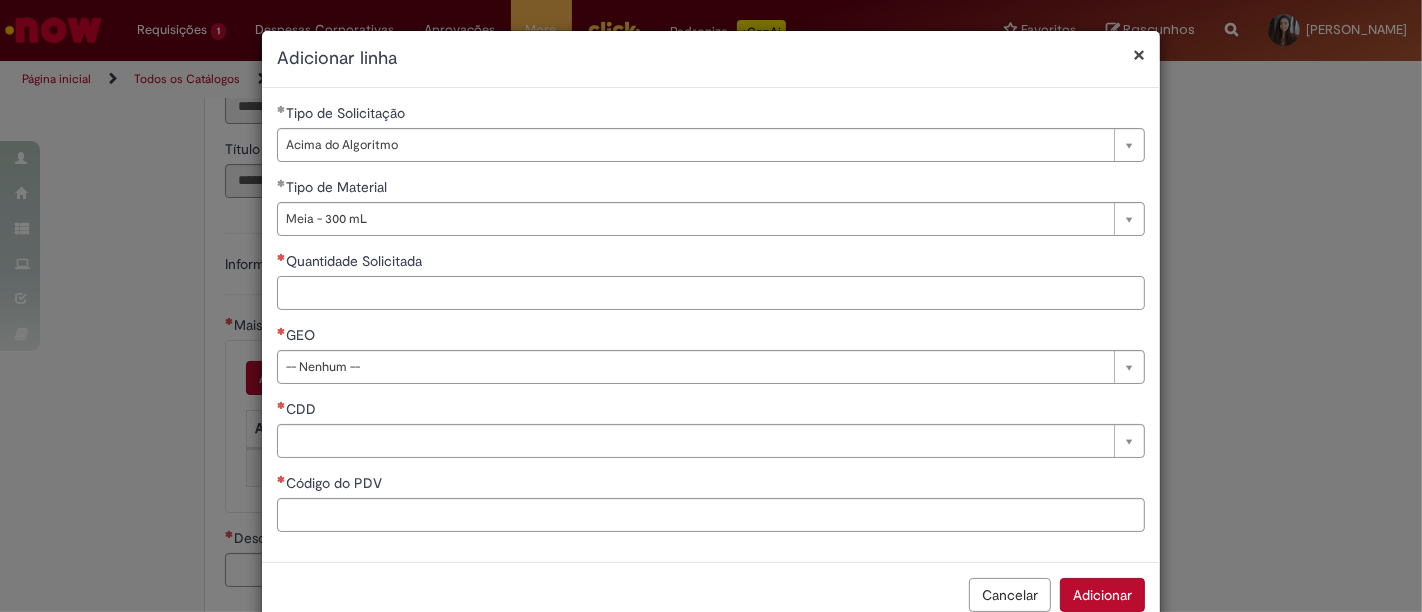 click on "Quantidade Solicitada" at bounding box center [711, 293] 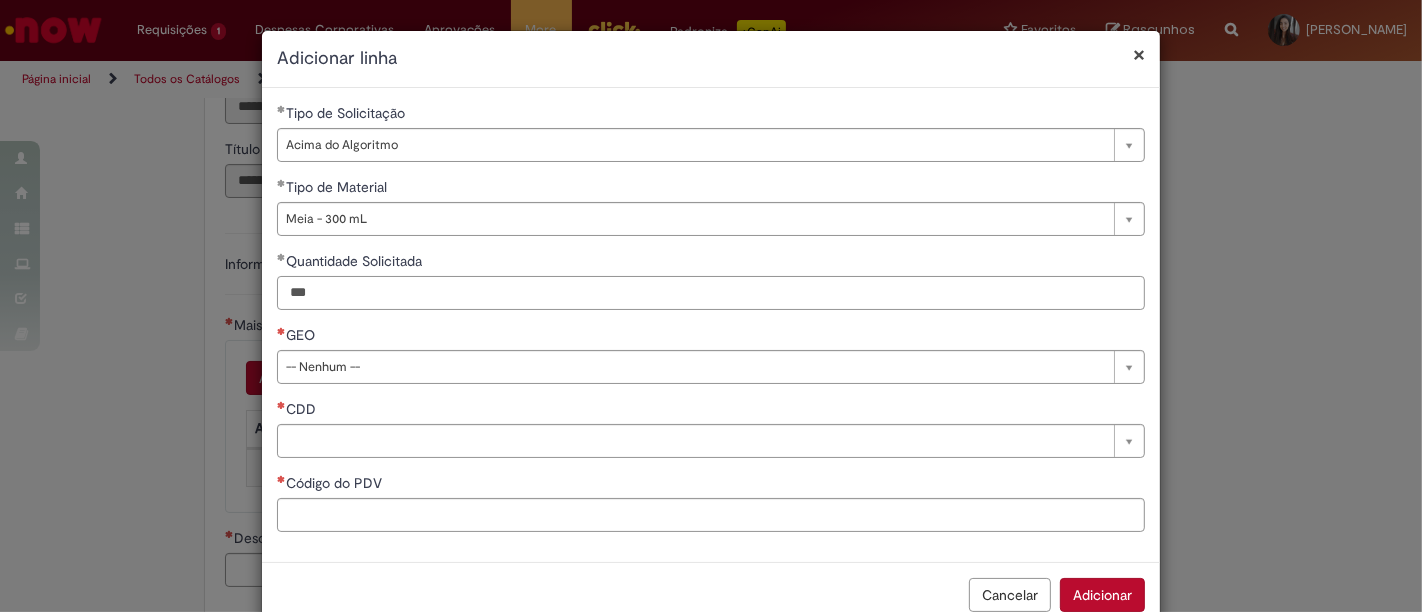 type on "***" 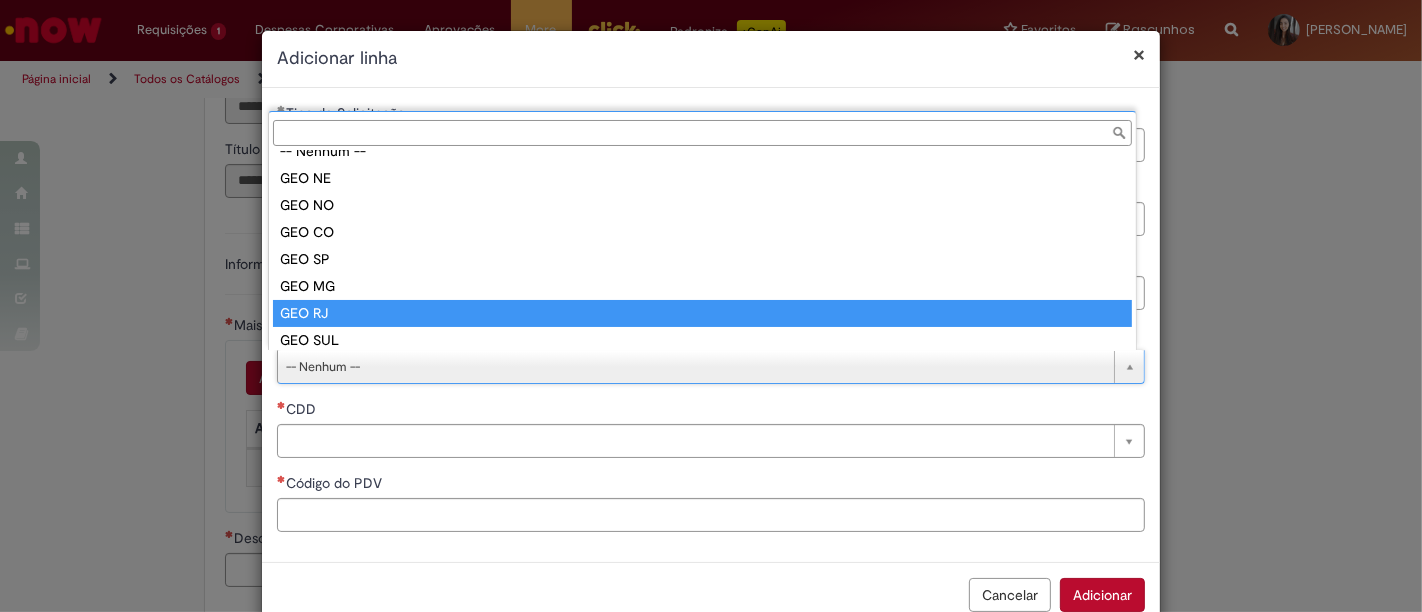 scroll, scrollTop: 51, scrollLeft: 0, axis: vertical 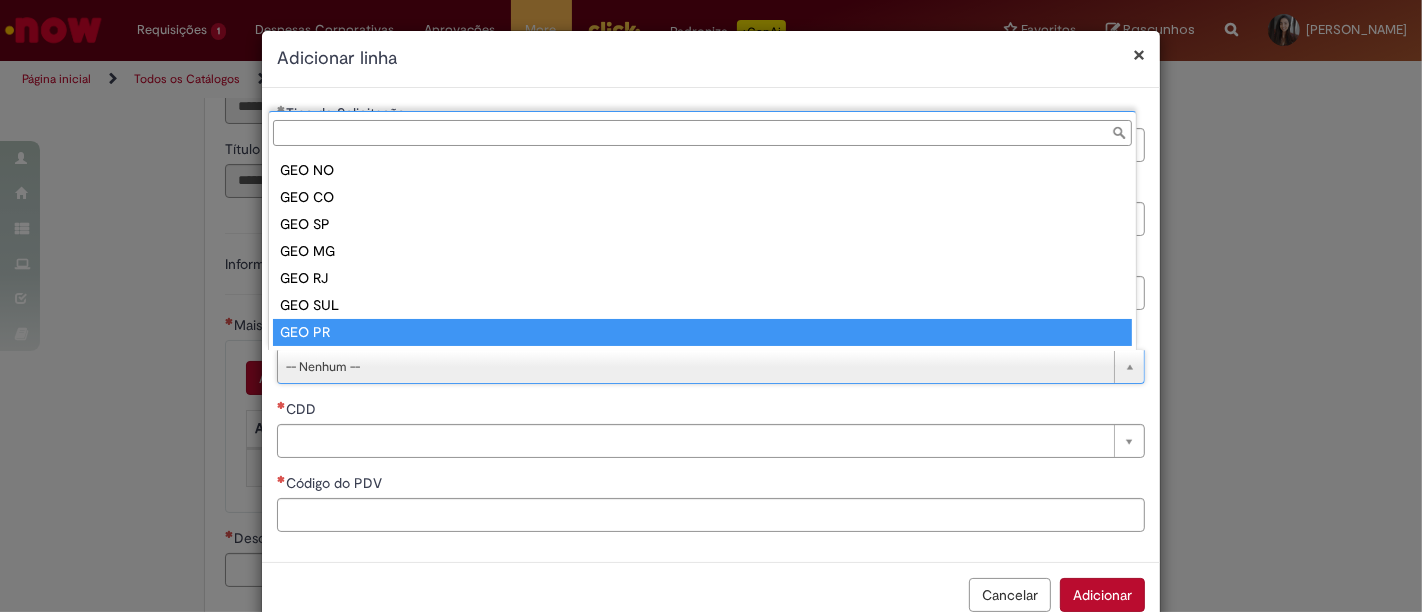 type on "******" 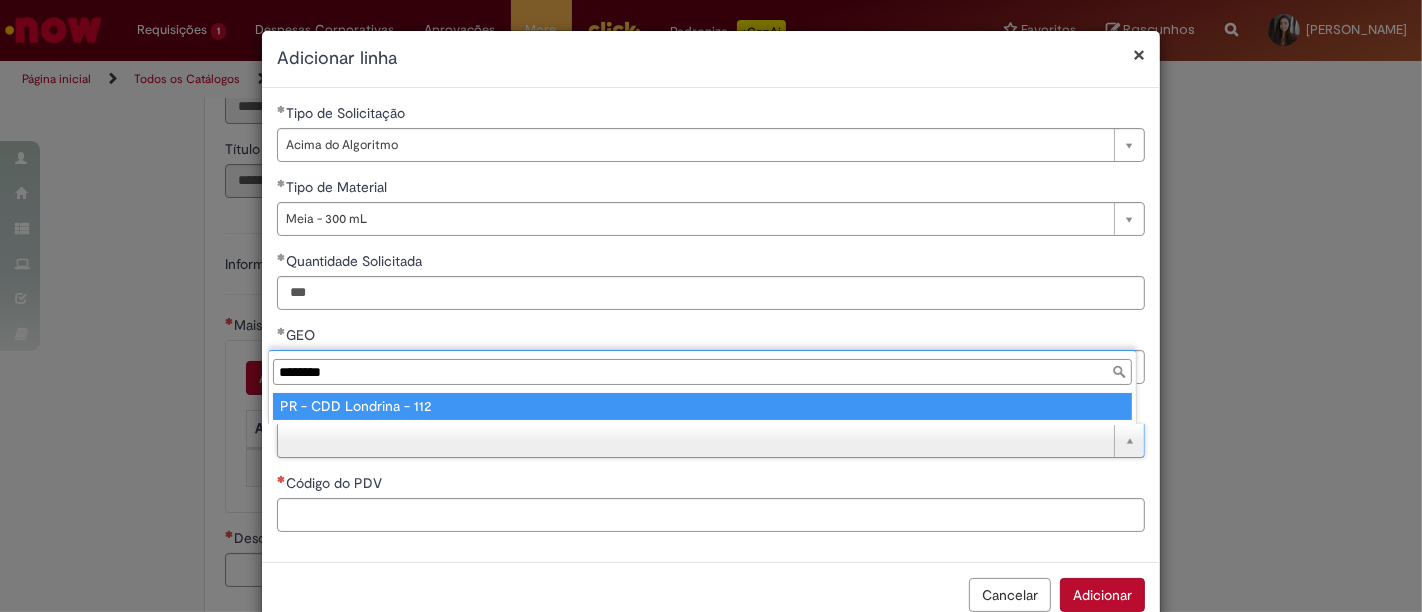 type on "********" 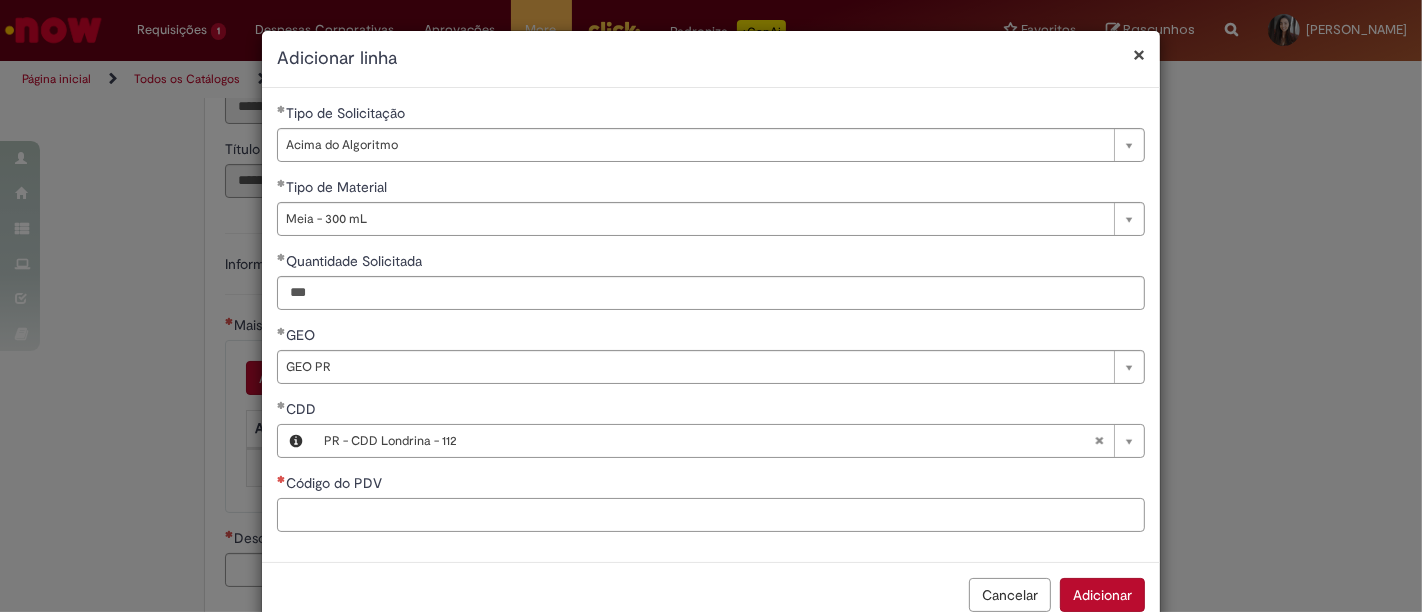 click on "Código do PDV" at bounding box center (711, 515) 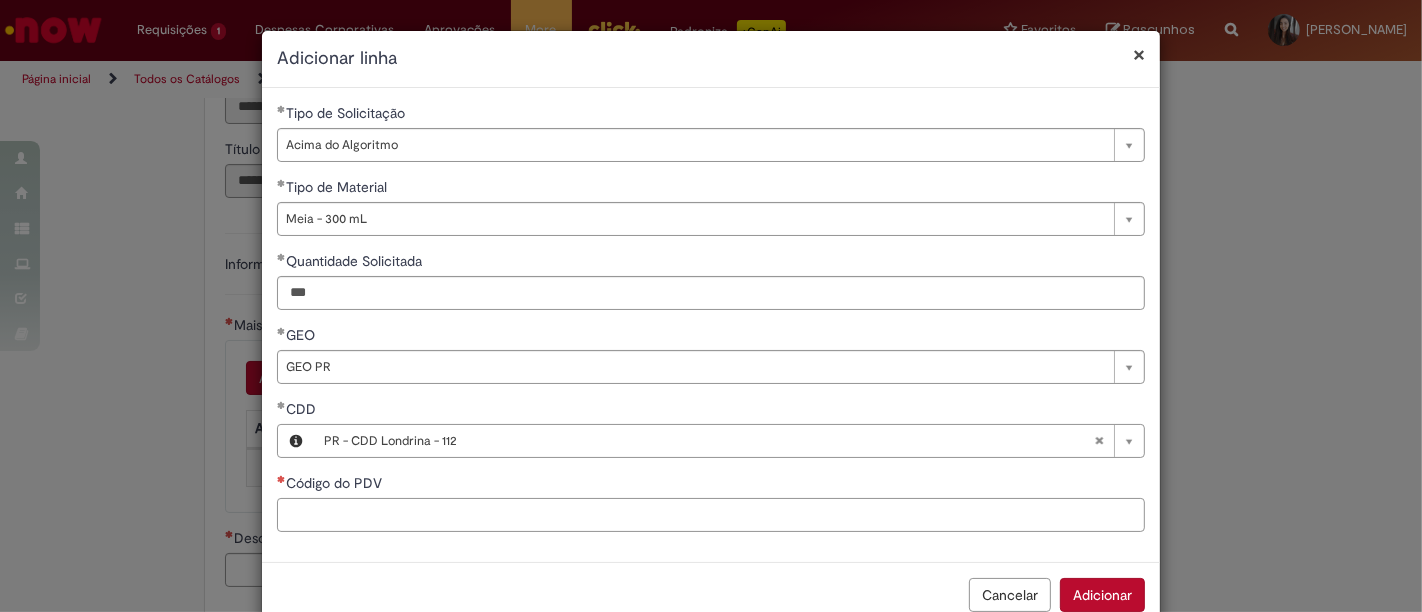 paste on "****" 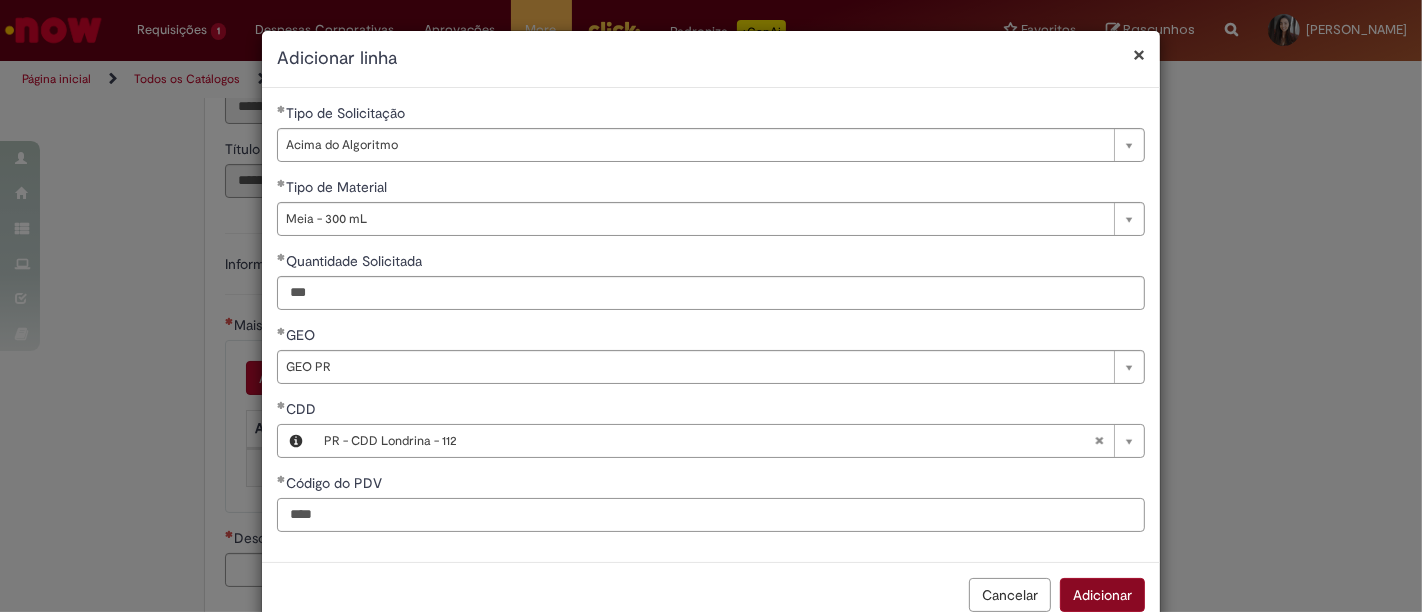 type on "****" 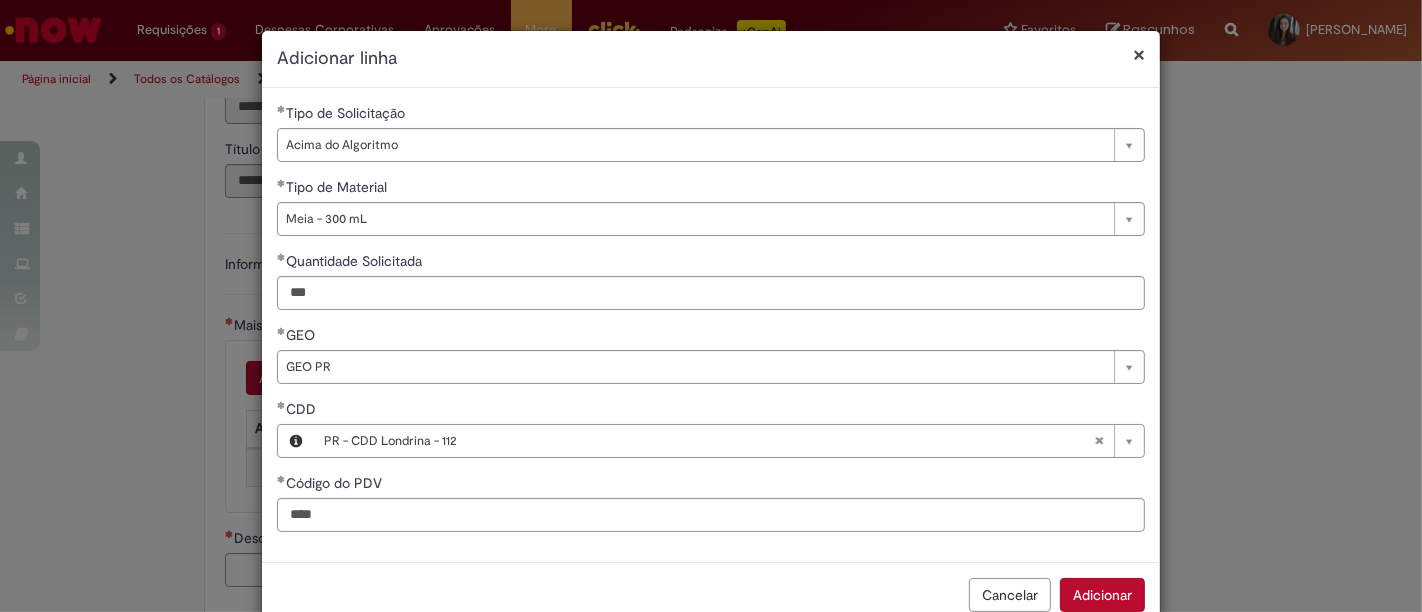 click on "Adicionar" at bounding box center (1102, 595) 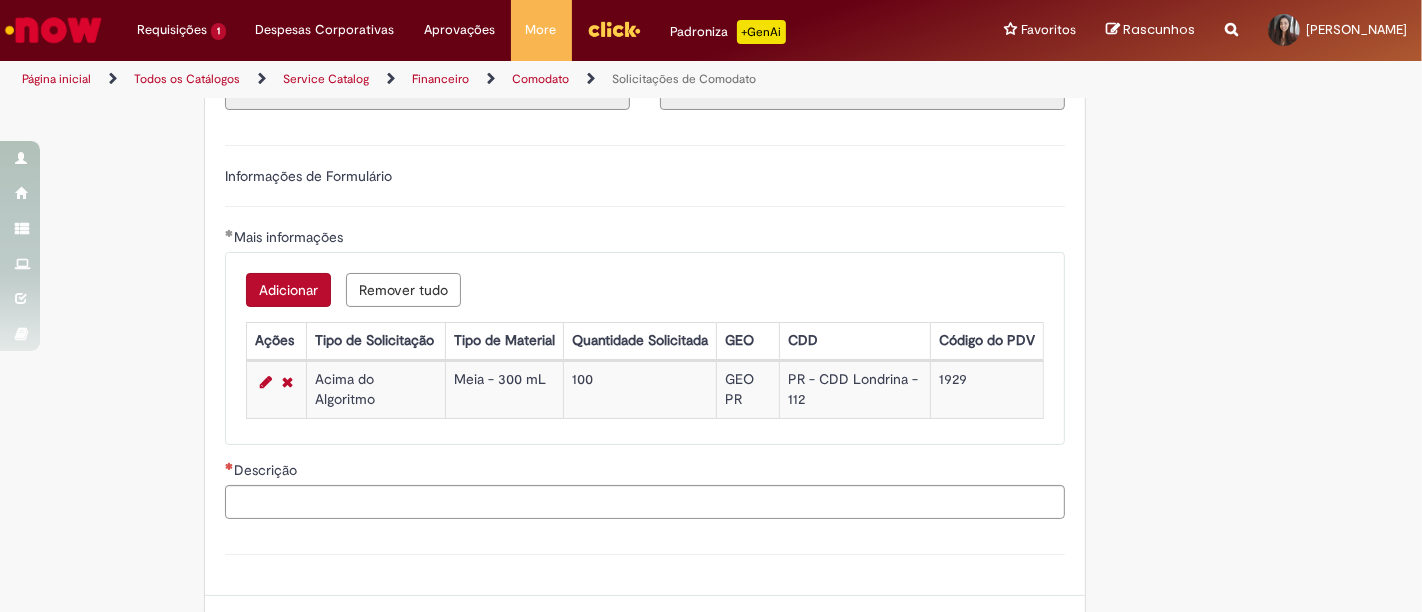 scroll, scrollTop: 530, scrollLeft: 0, axis: vertical 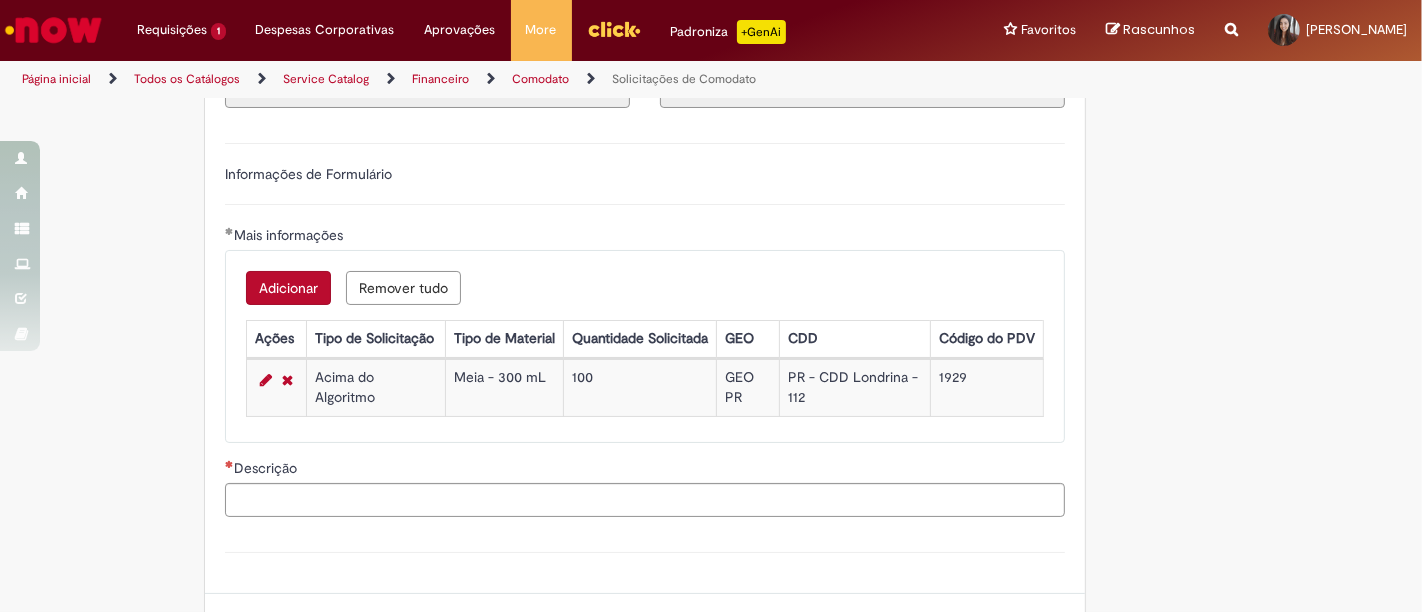 click on "Adicionar" at bounding box center [288, 288] 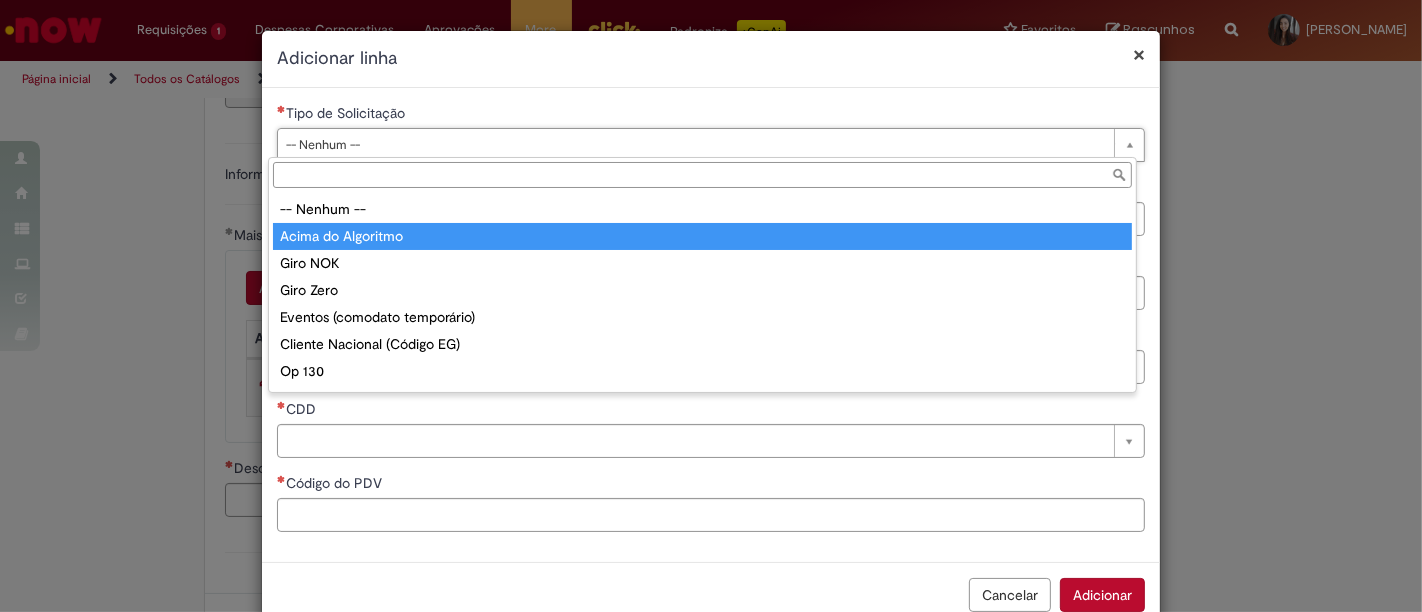 type on "**********" 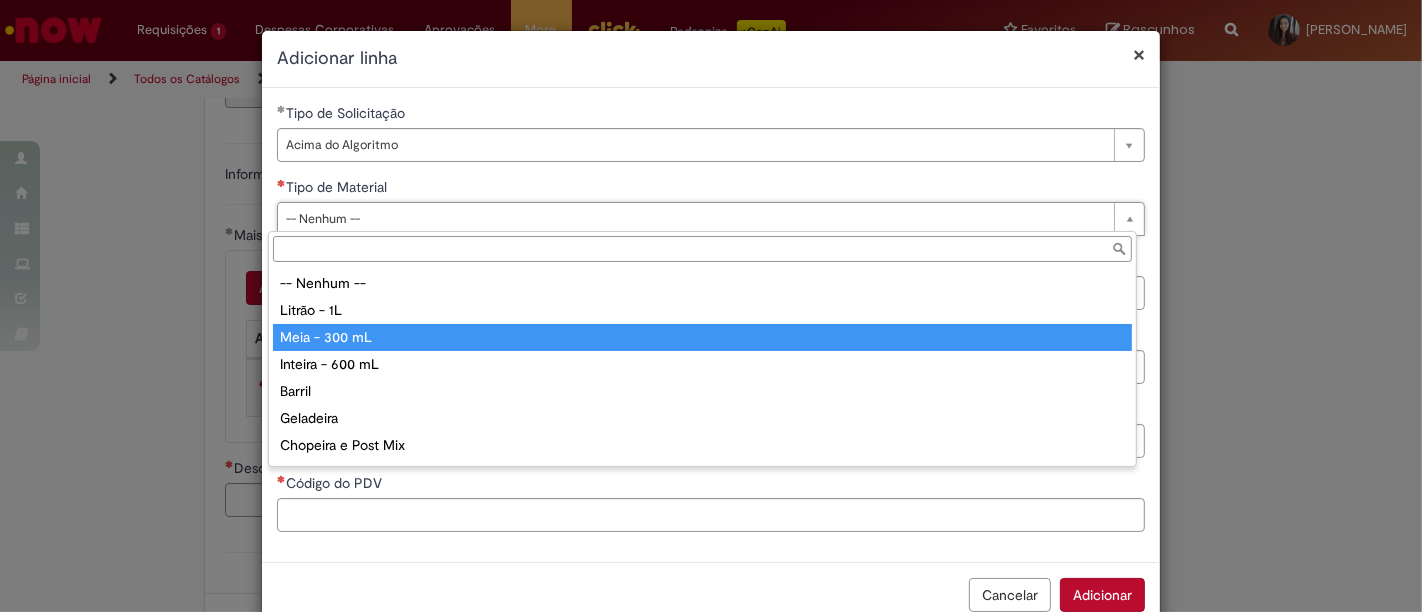 type on "**********" 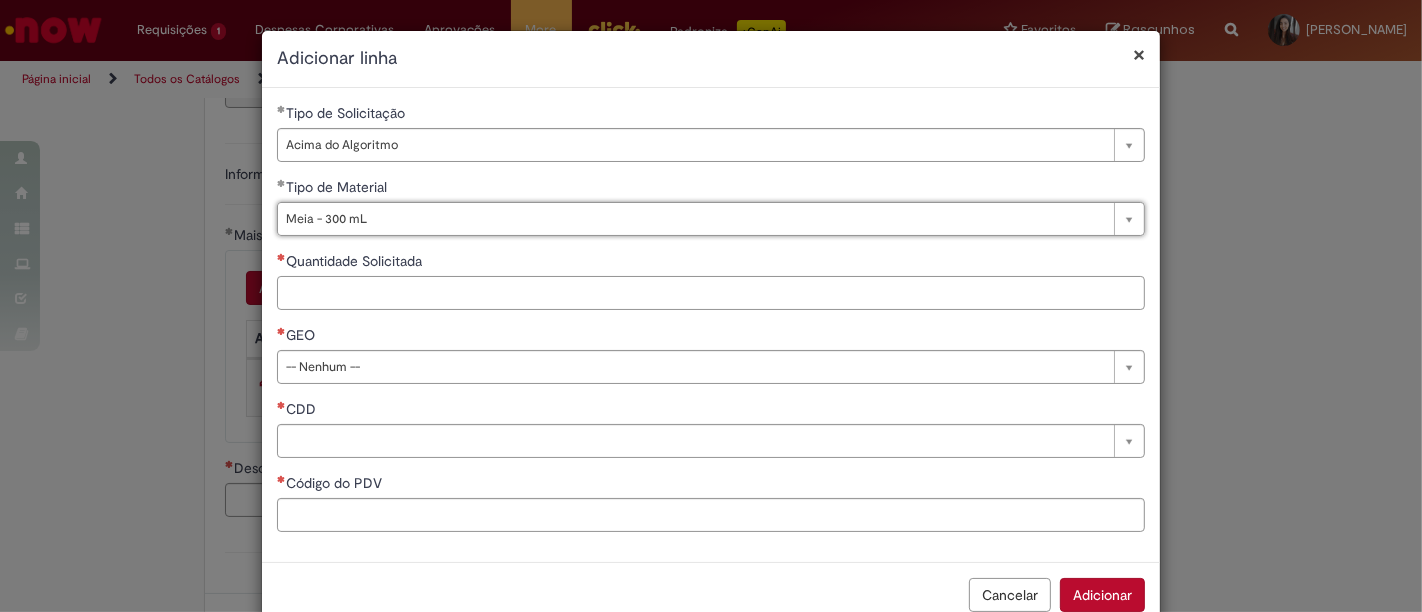 click on "Quantidade Solicitada" at bounding box center [711, 293] 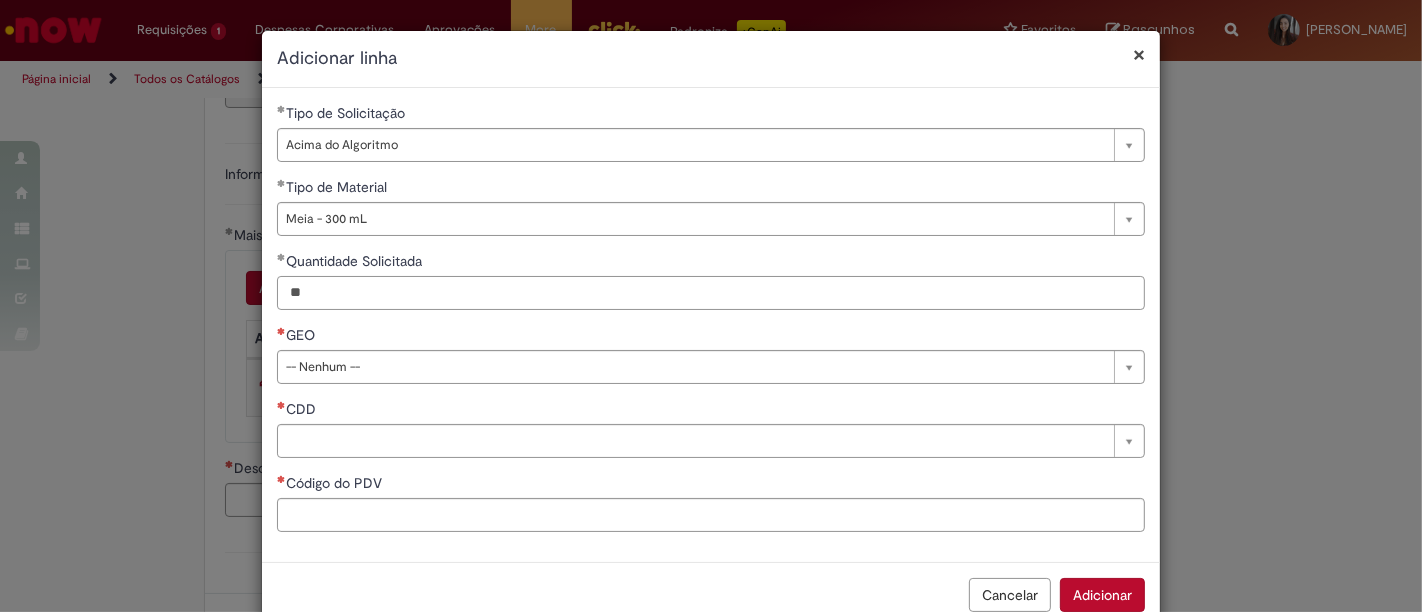 type on "**" 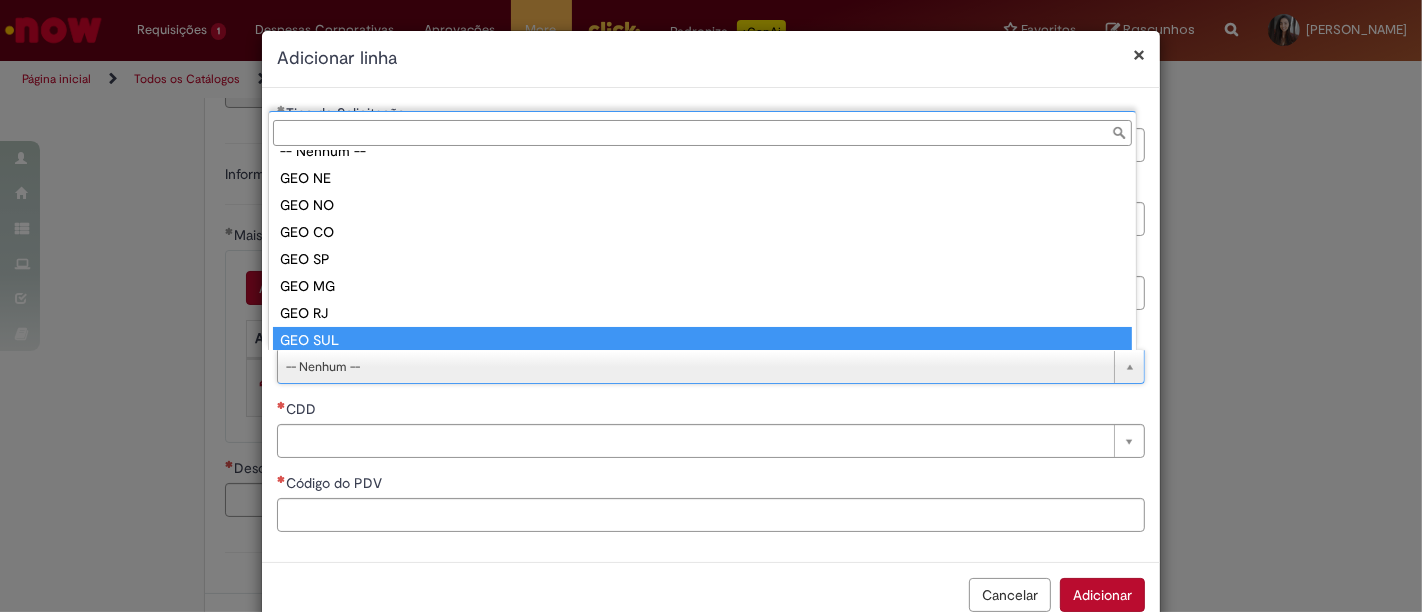 scroll, scrollTop: 51, scrollLeft: 0, axis: vertical 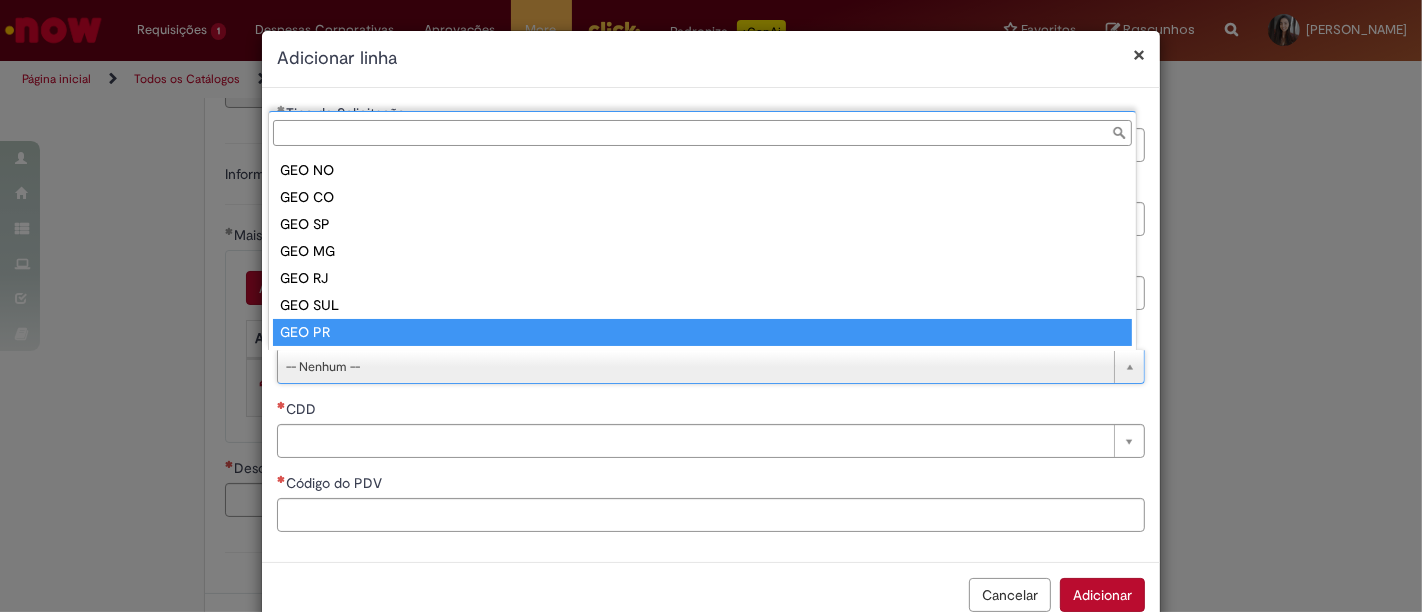 type on "******" 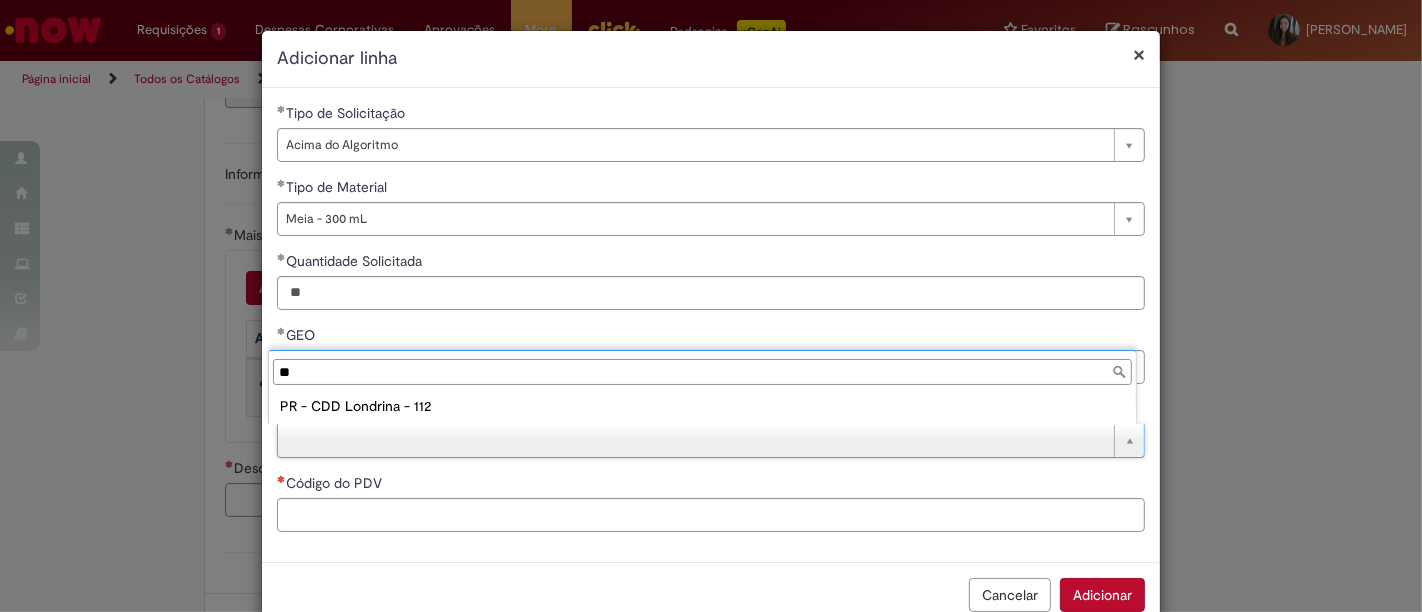 type on "**" 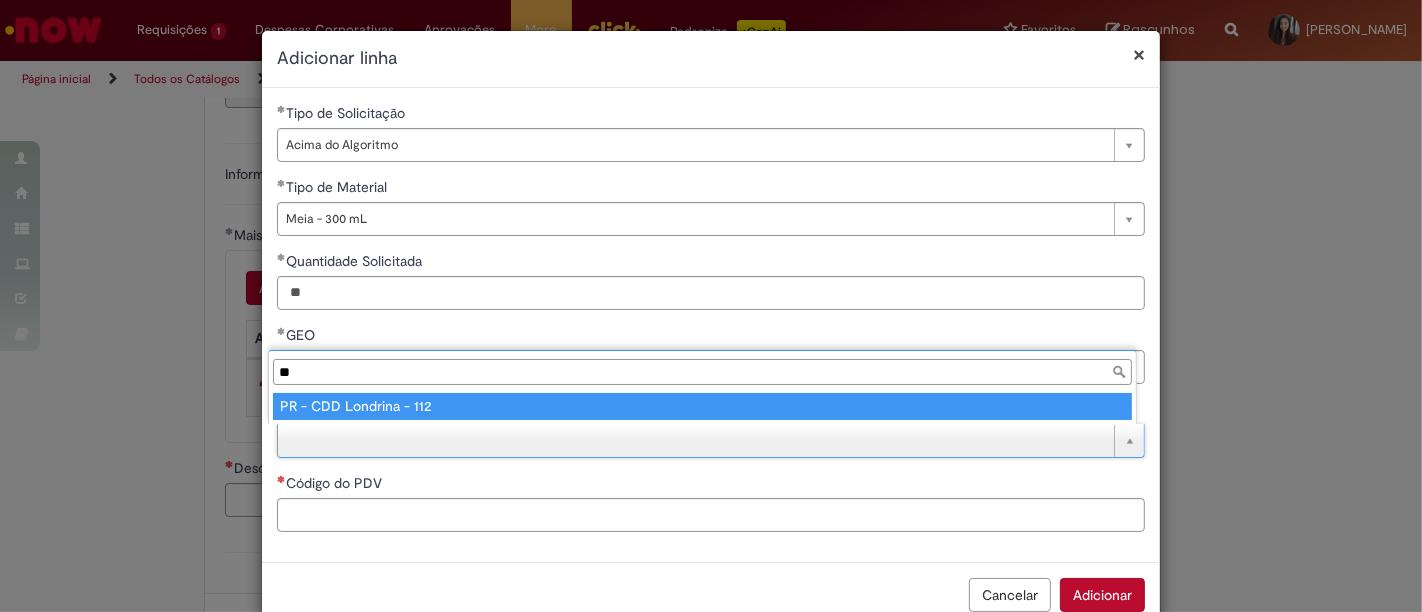 type on "**********" 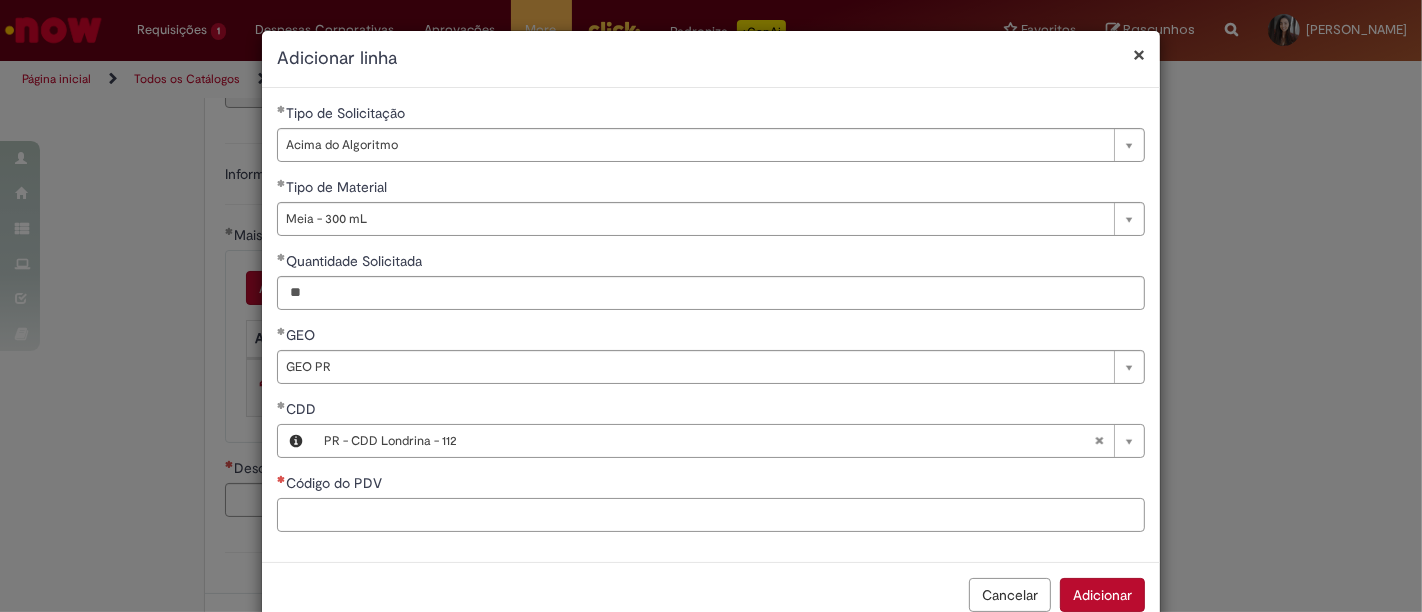 click on "Código do PDV" at bounding box center [711, 515] 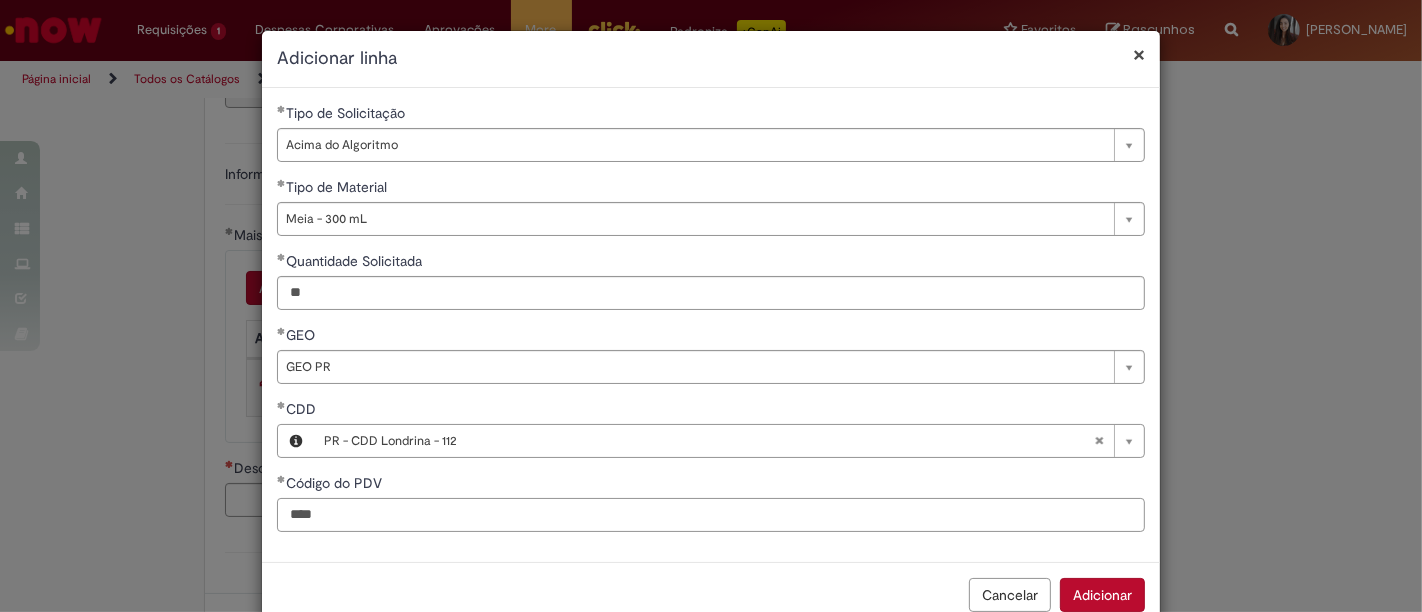 type on "****" 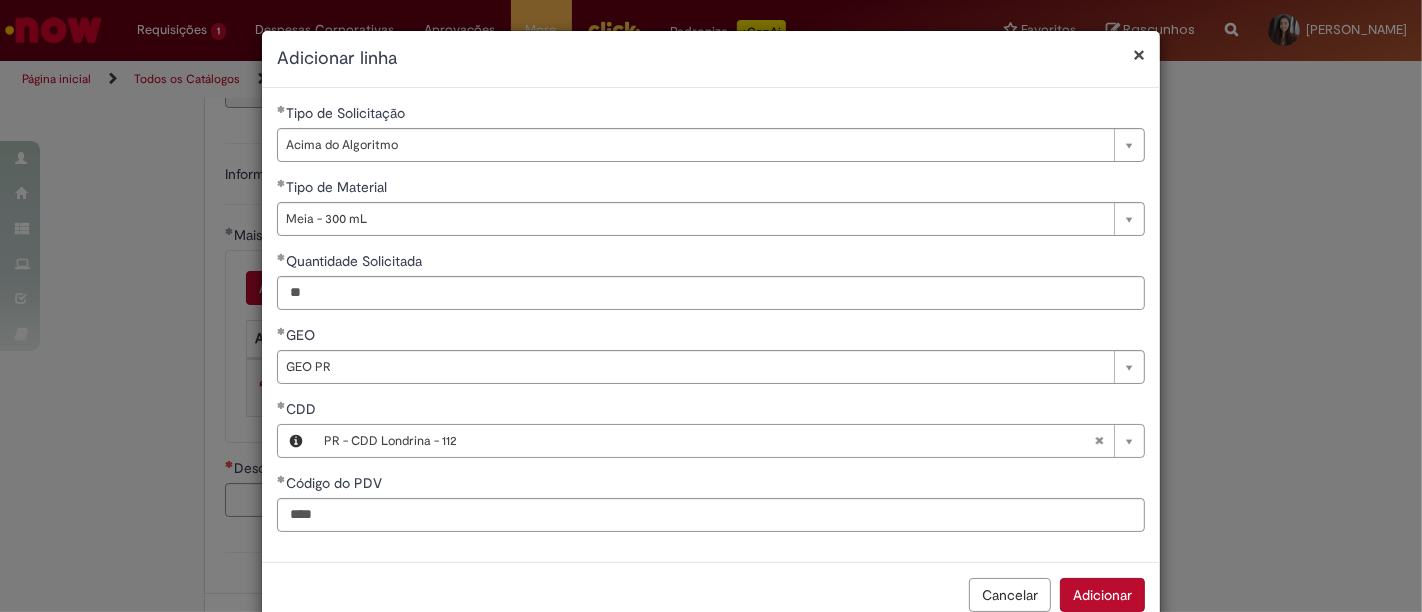 click on "Cancelar   Adicionar" at bounding box center [711, 594] 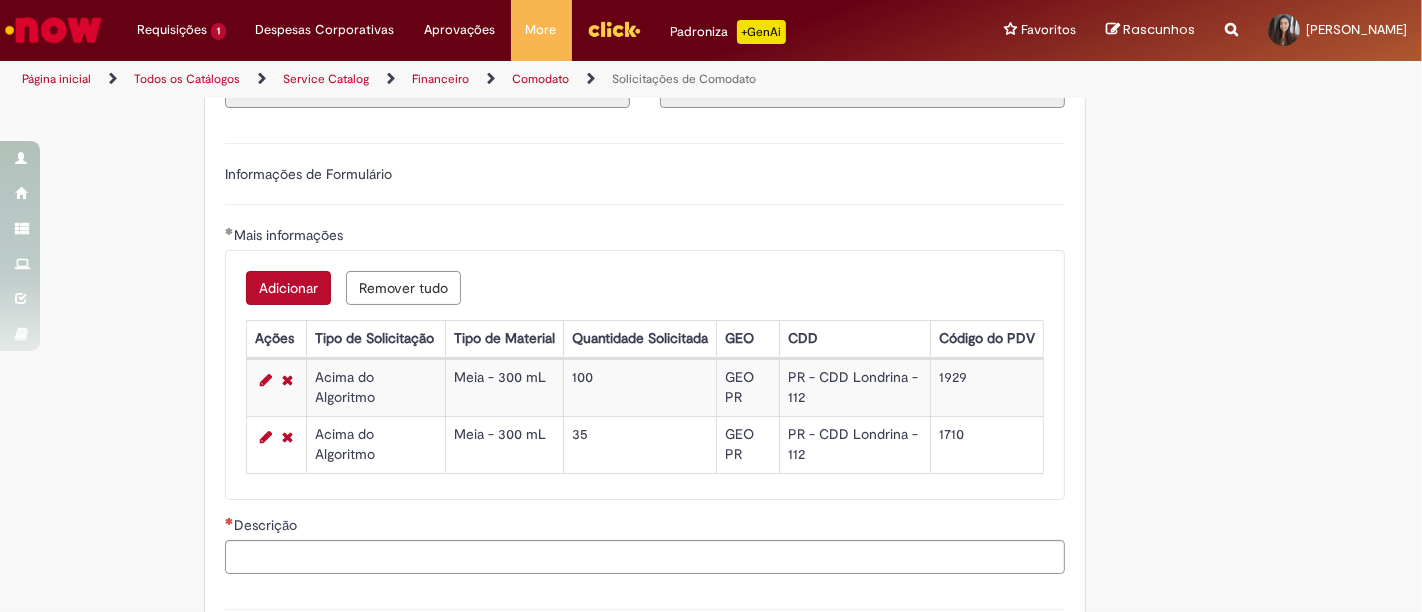 click on "Adicionar" at bounding box center (288, 288) 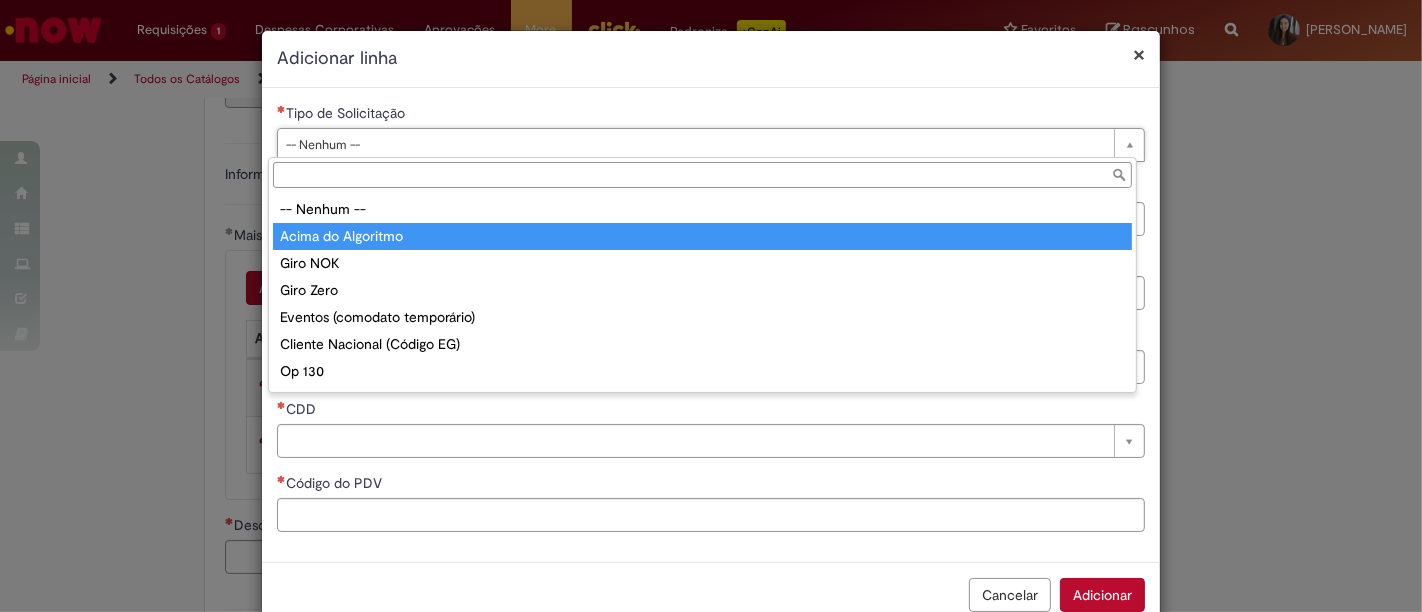 type on "**********" 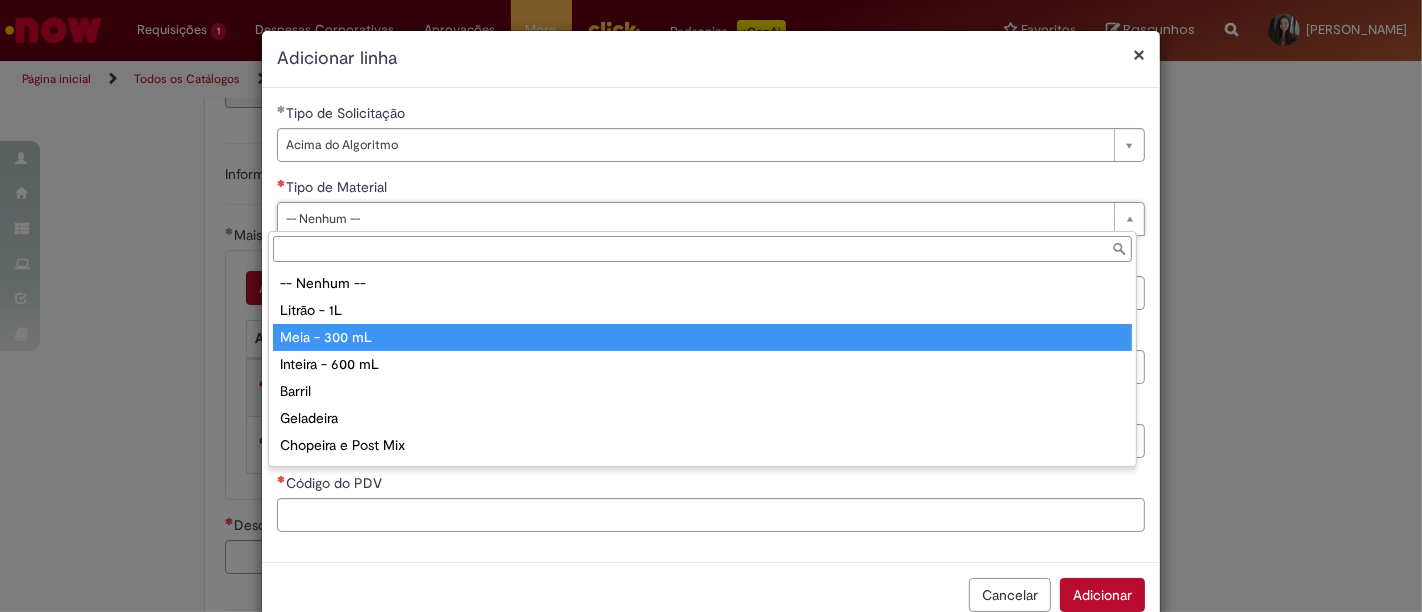 type on "**********" 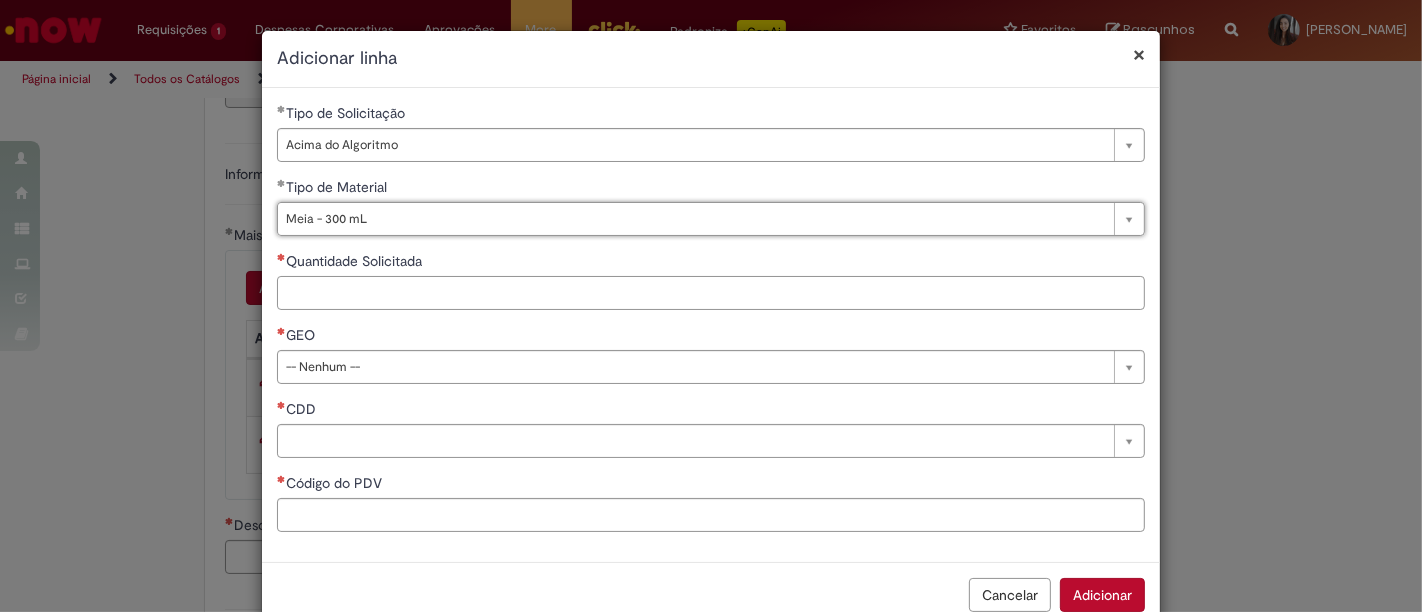 click on "Quantidade Solicitada" at bounding box center (711, 293) 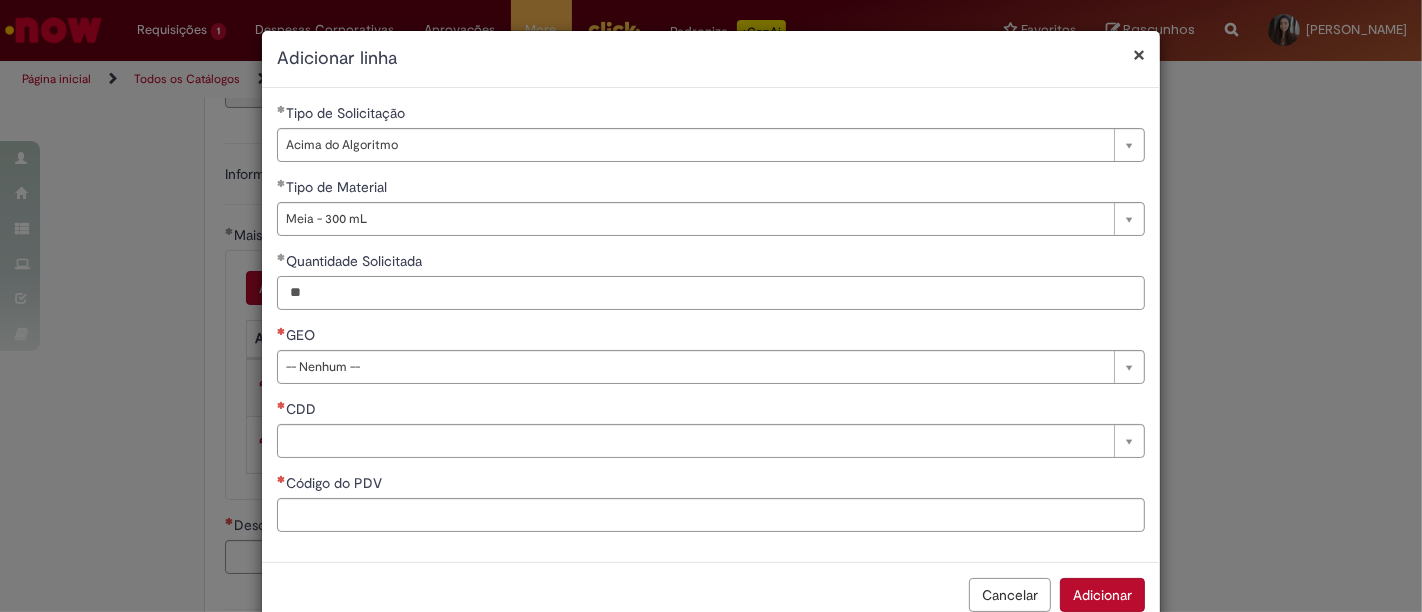type on "**" 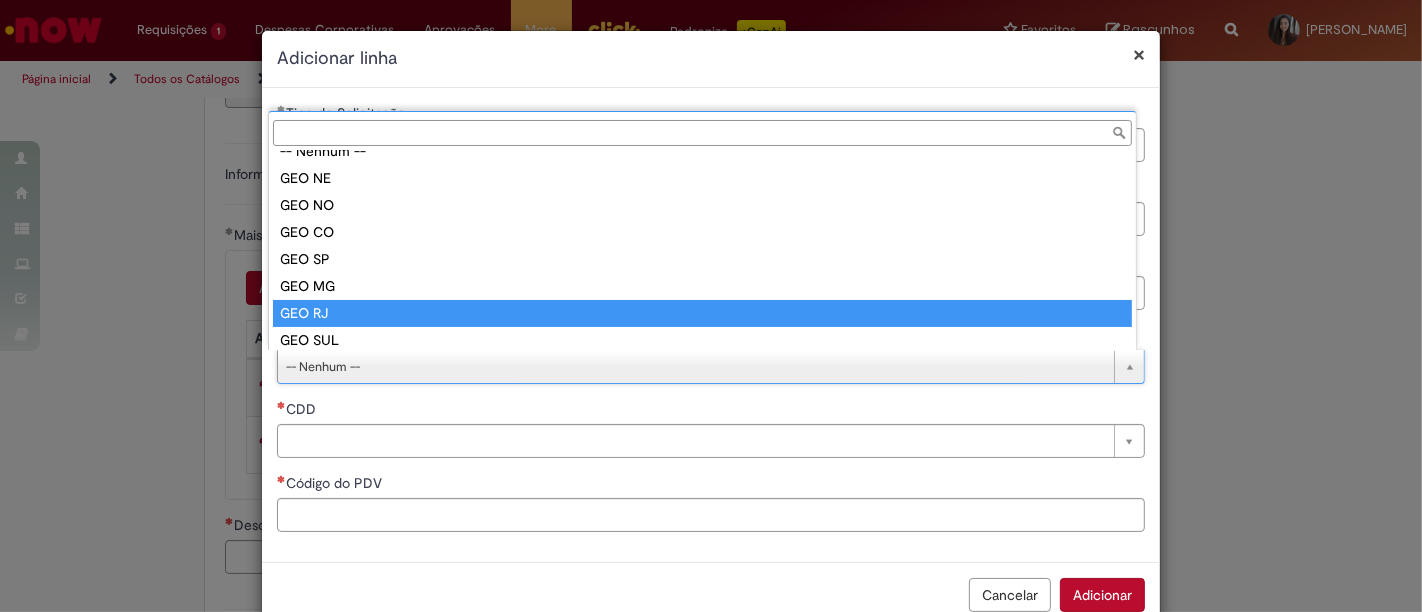 scroll, scrollTop: 51, scrollLeft: 0, axis: vertical 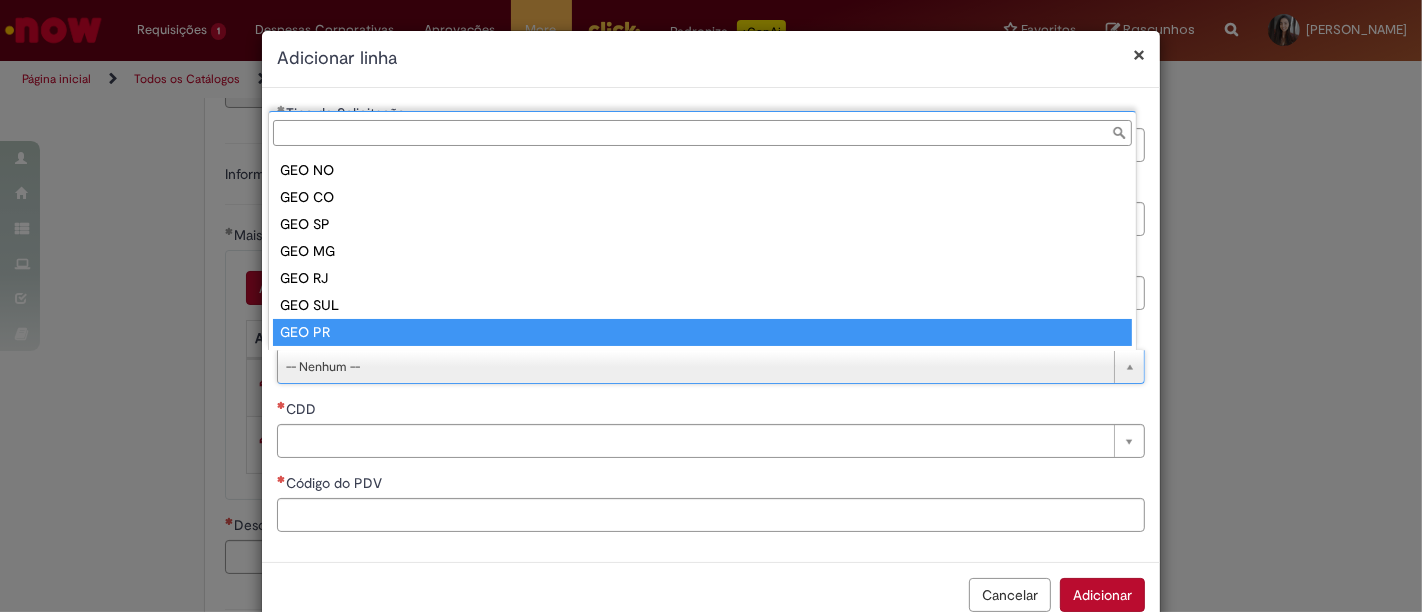 type on "******" 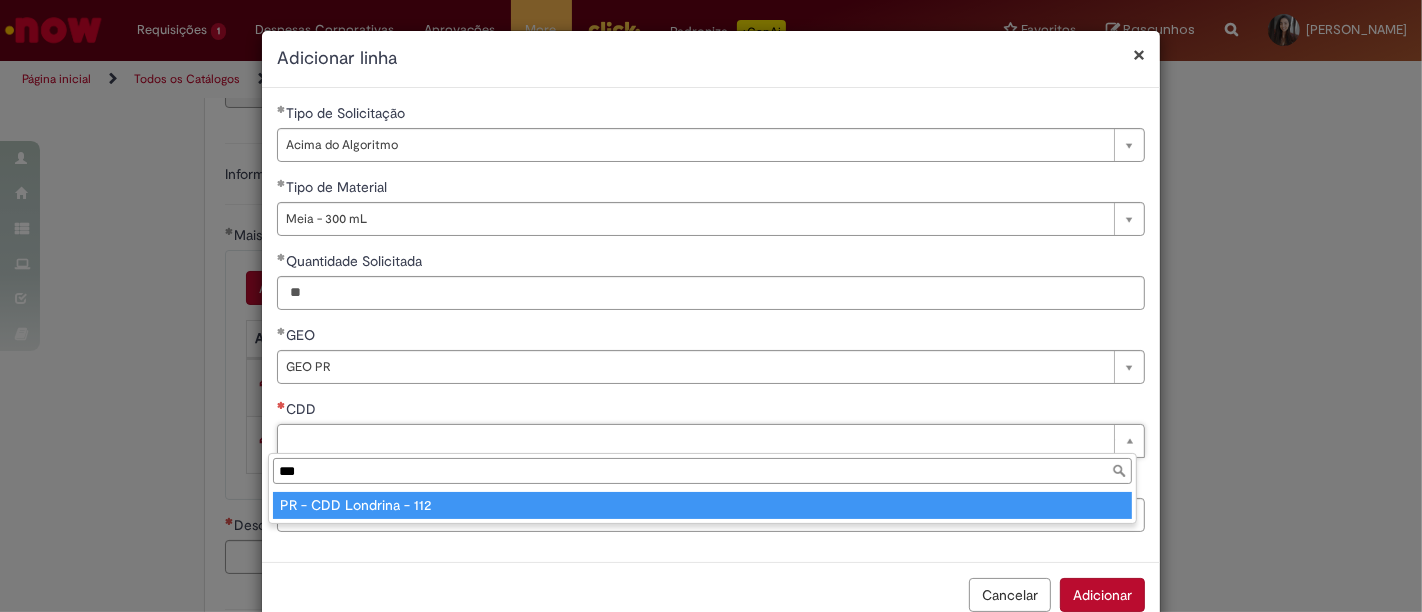 type on "***" 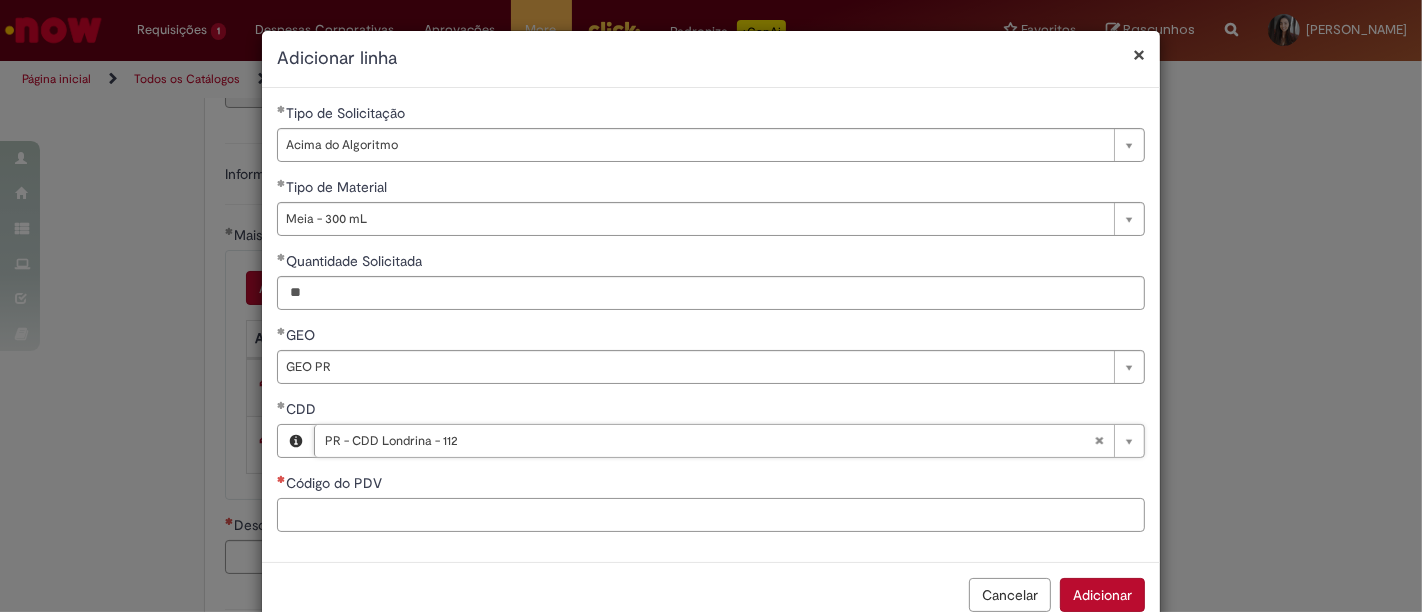 click on "Código do PDV" at bounding box center [711, 515] 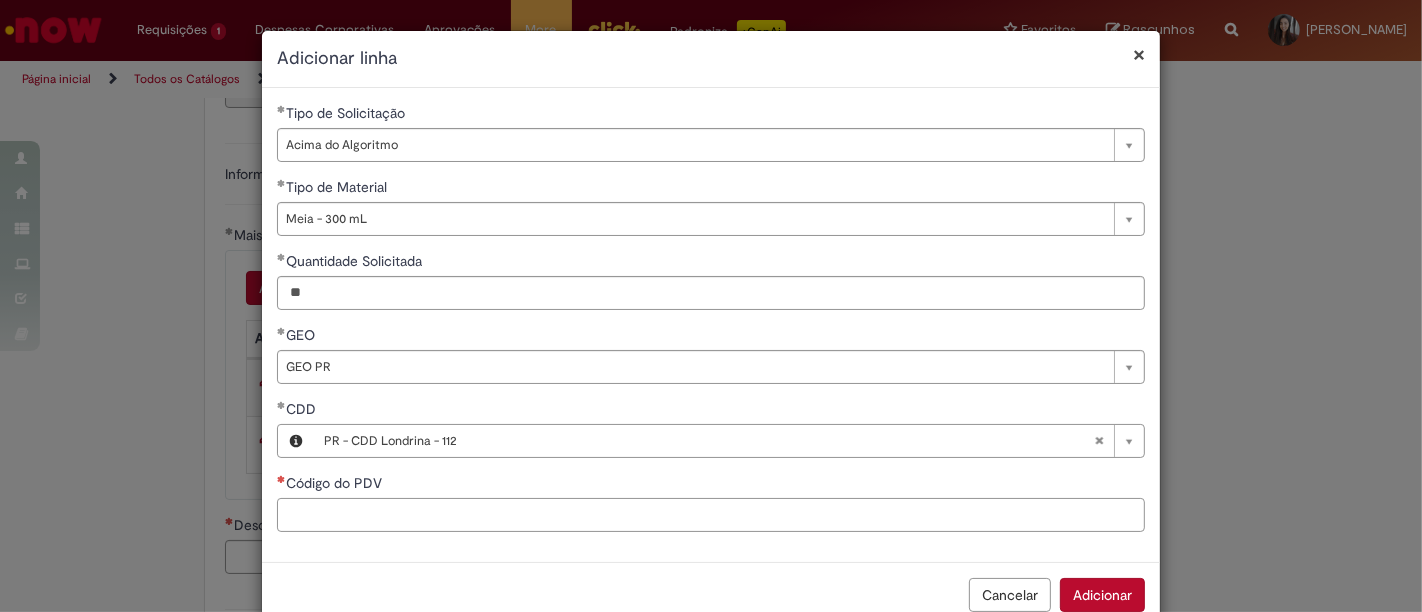 paste on "****" 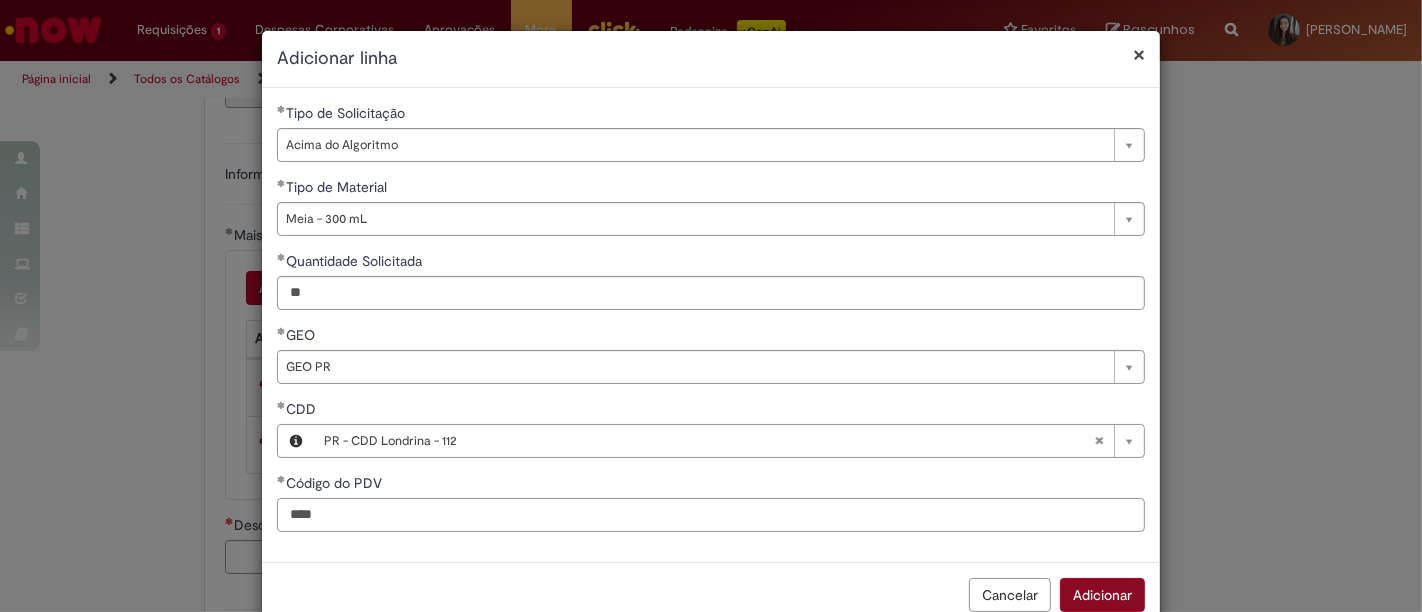 type on "****" 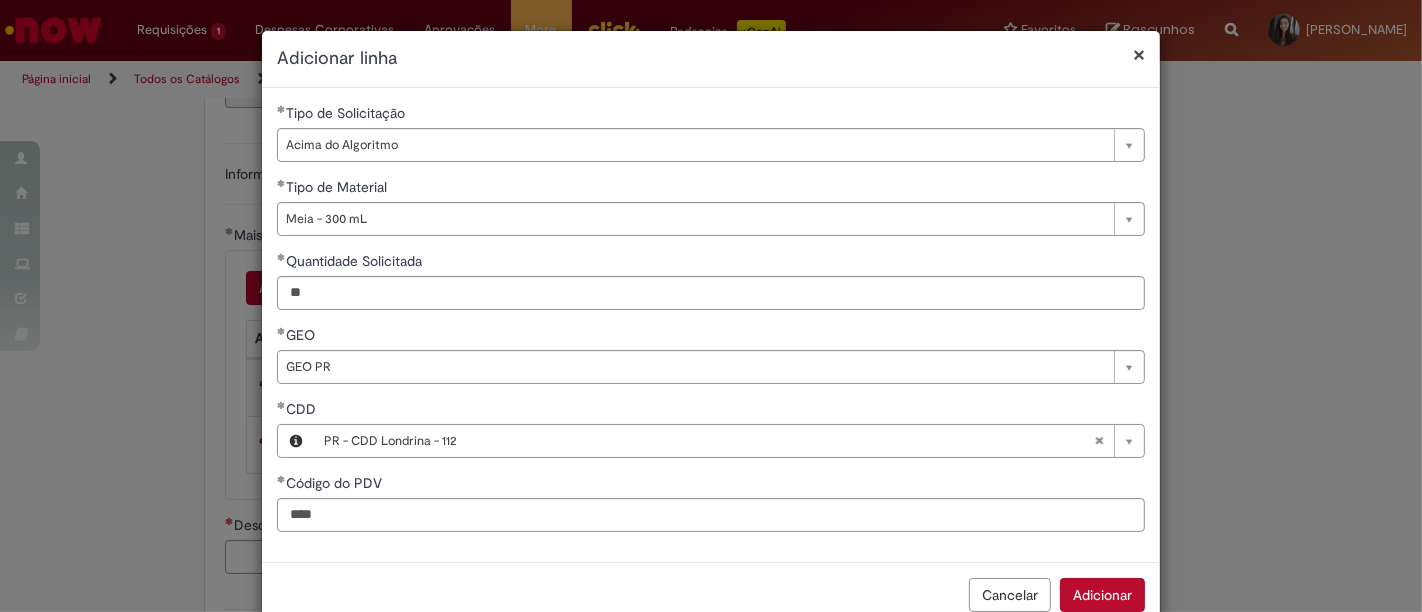 click on "Adicionar" at bounding box center [1102, 595] 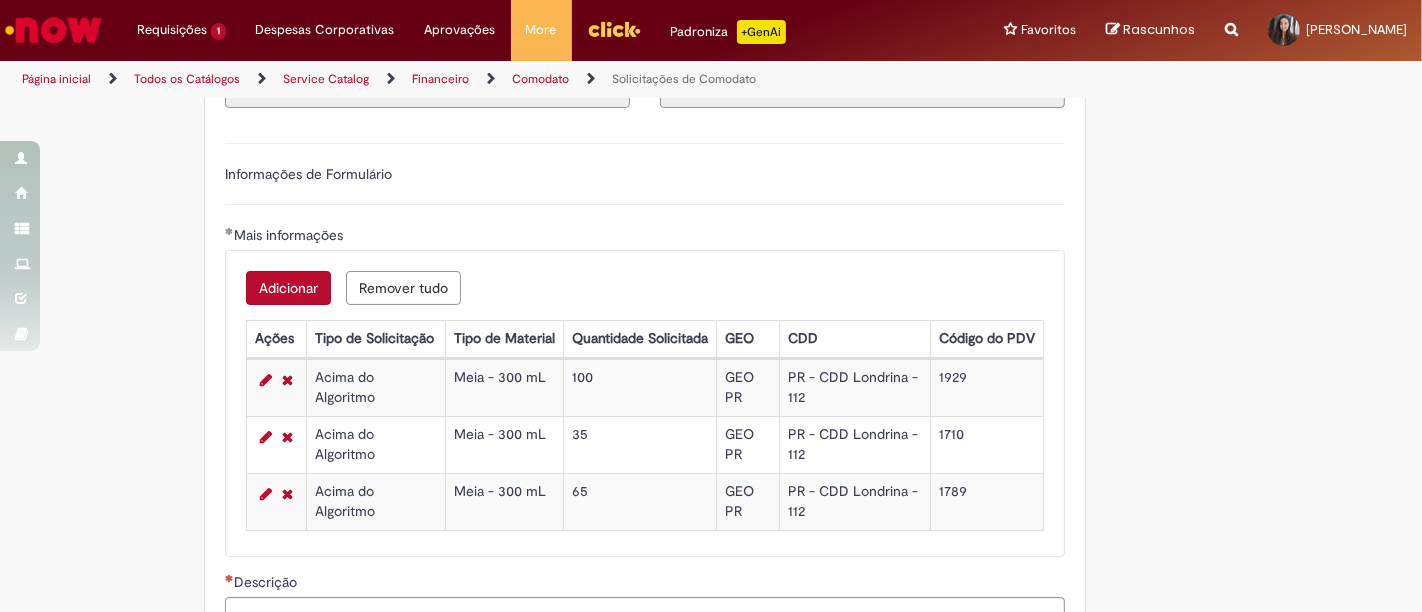 click on "Adicionar Remover tudo Mais informações Ações Tipo de Solicitação 		 Tipo de Material Quantidade Solicitada  GEO CDD Código do PDV Acima do Algoritmo Meia - 300 mL 100 GEO PR PR - CDD Londrina - 112 1929 Acima do Algoritmo Meia - 300 mL 35 GEO PR PR - CDD Londrina - 112 1710 Acima do Algoritmo Meia - 300 mL 65 GEO PR PR - CDD Londrina - 112 1789" at bounding box center (645, 403) 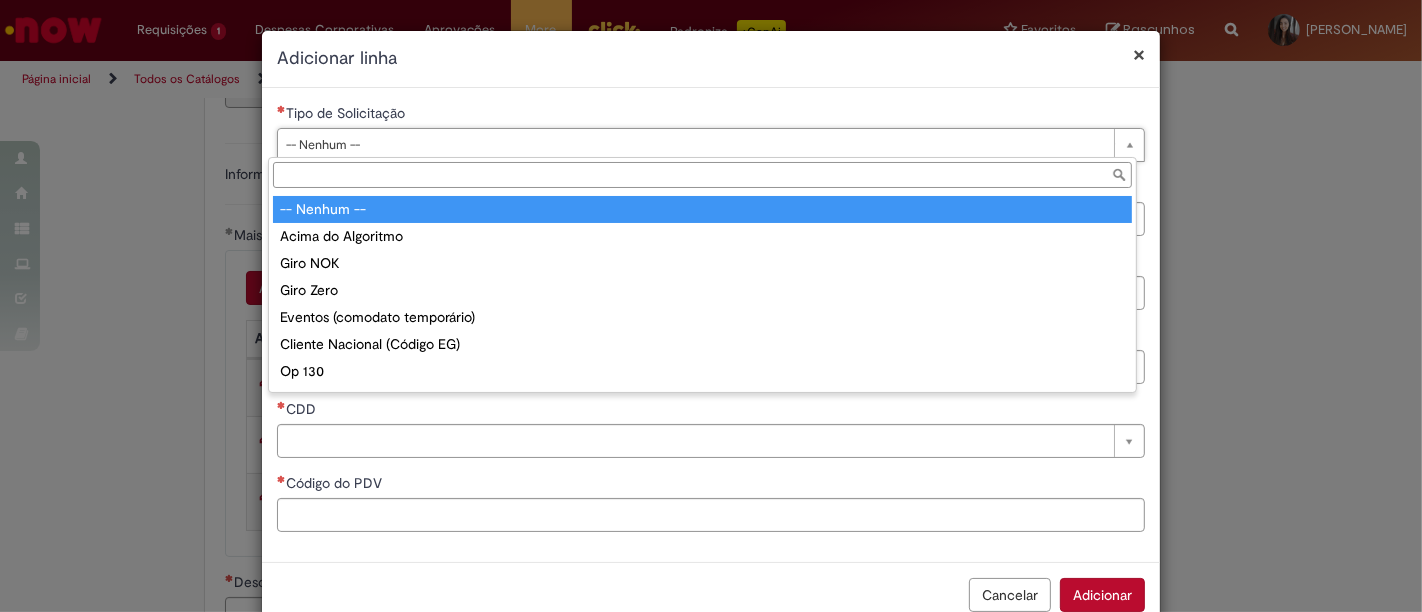 type on "*" 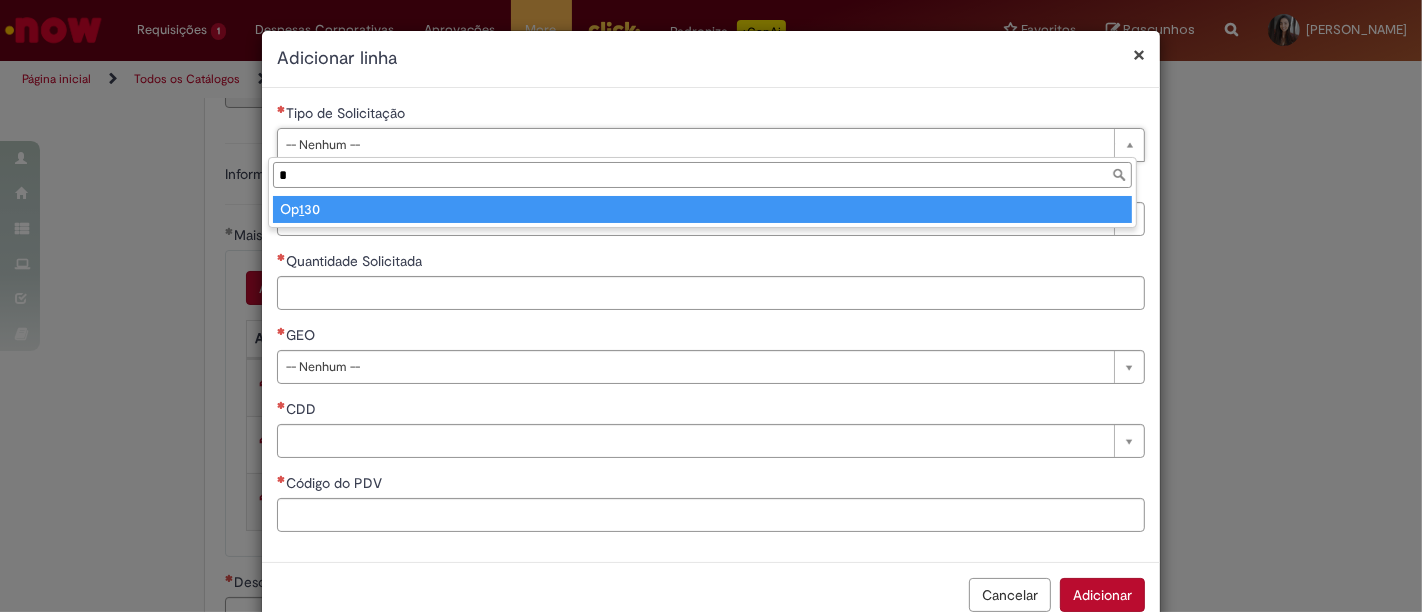 type 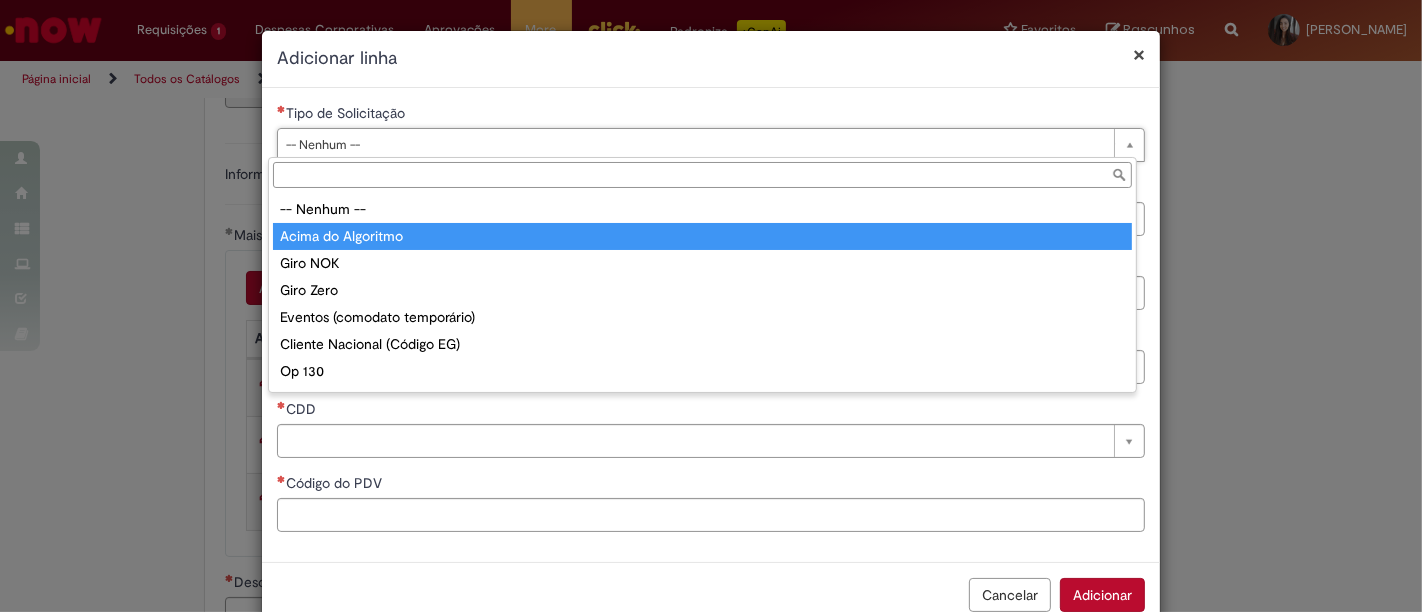 type on "**********" 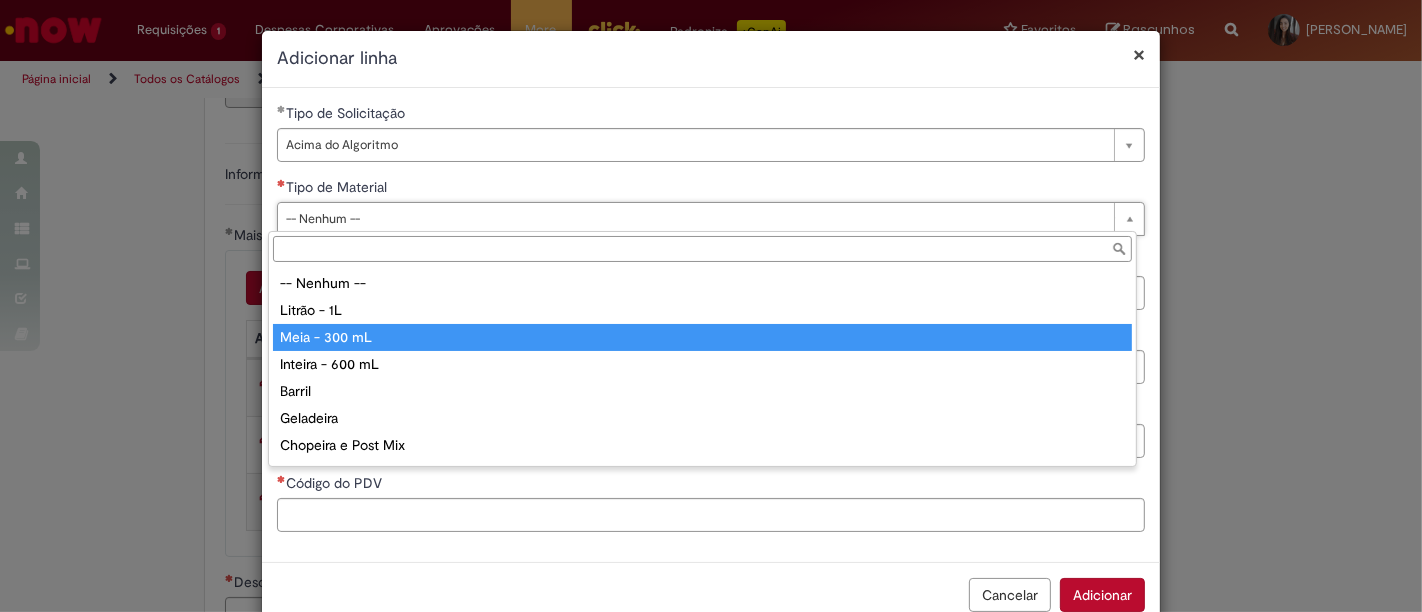 type on "**********" 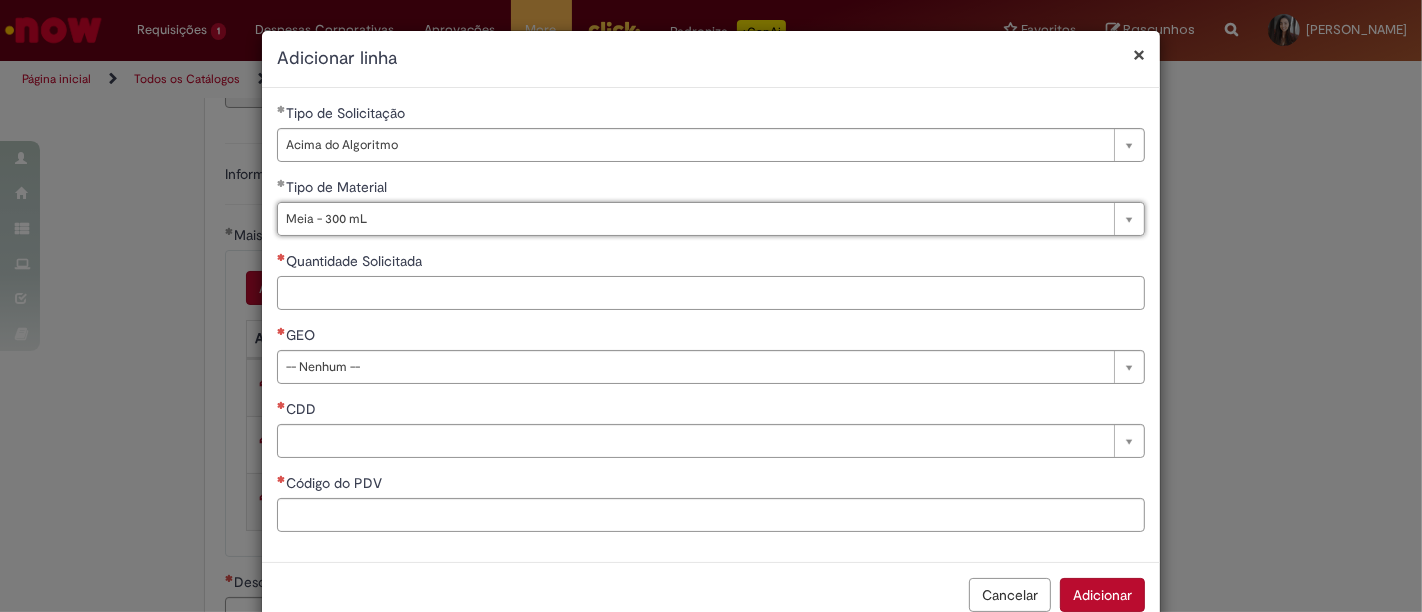click on "Quantidade Solicitada" at bounding box center [711, 293] 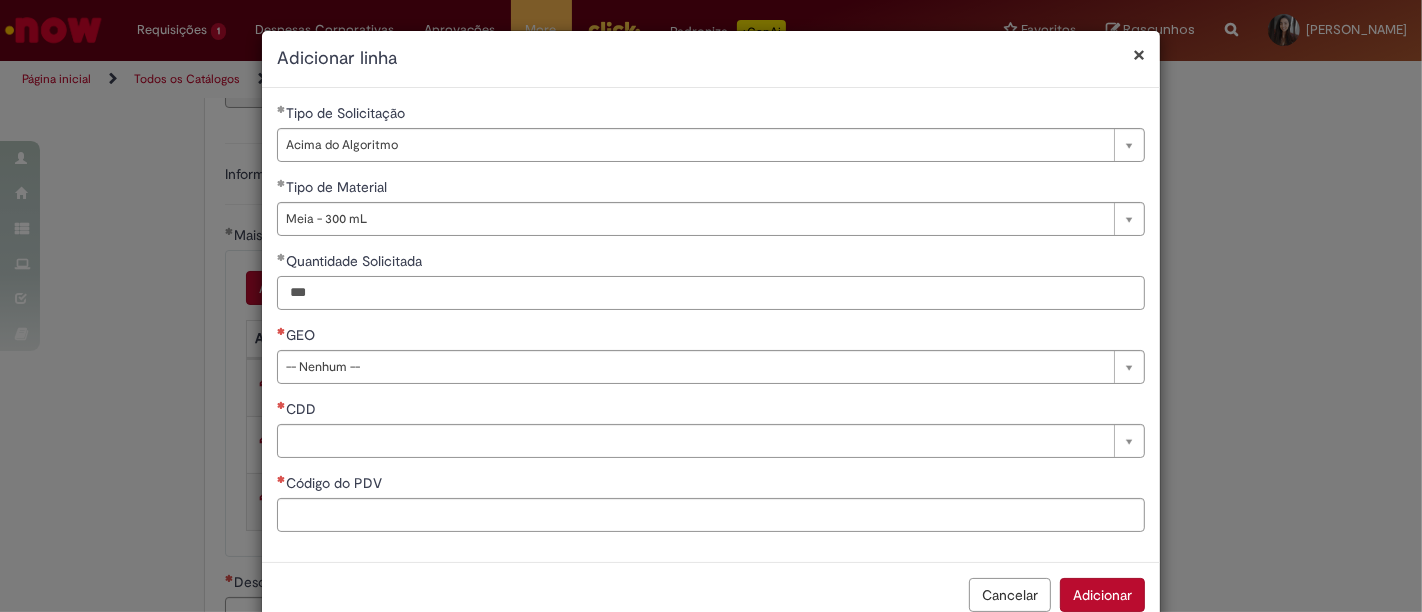 type on "***" 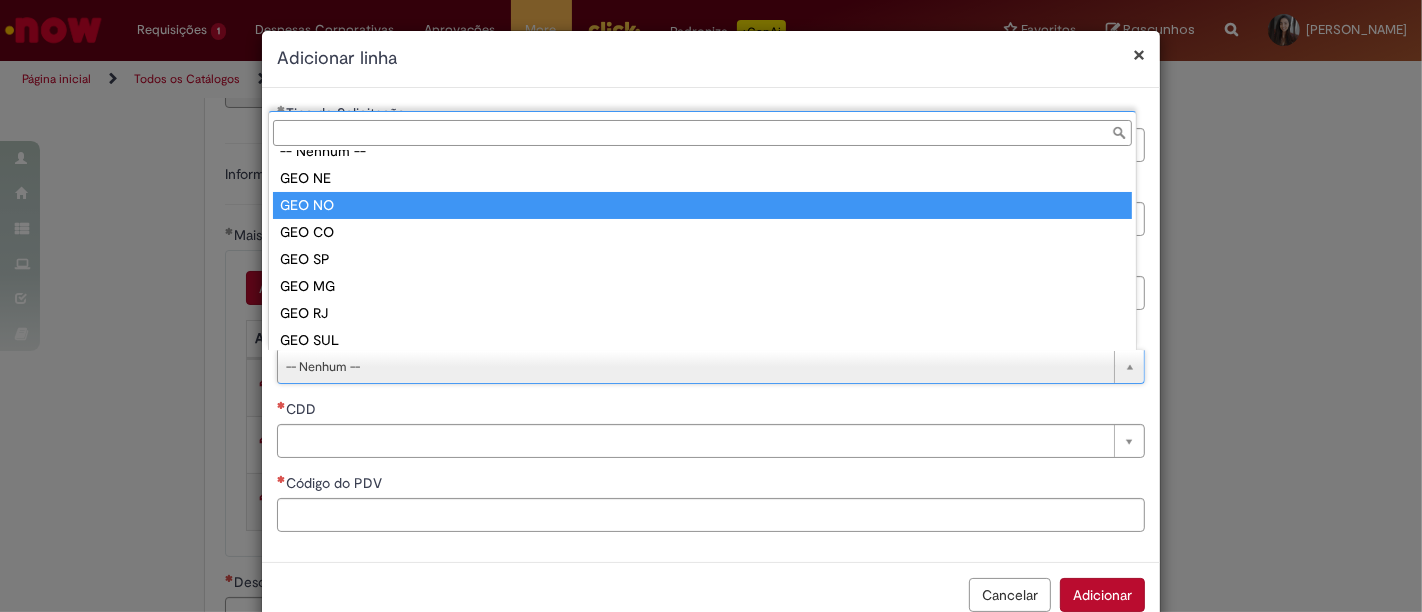 scroll, scrollTop: 51, scrollLeft: 0, axis: vertical 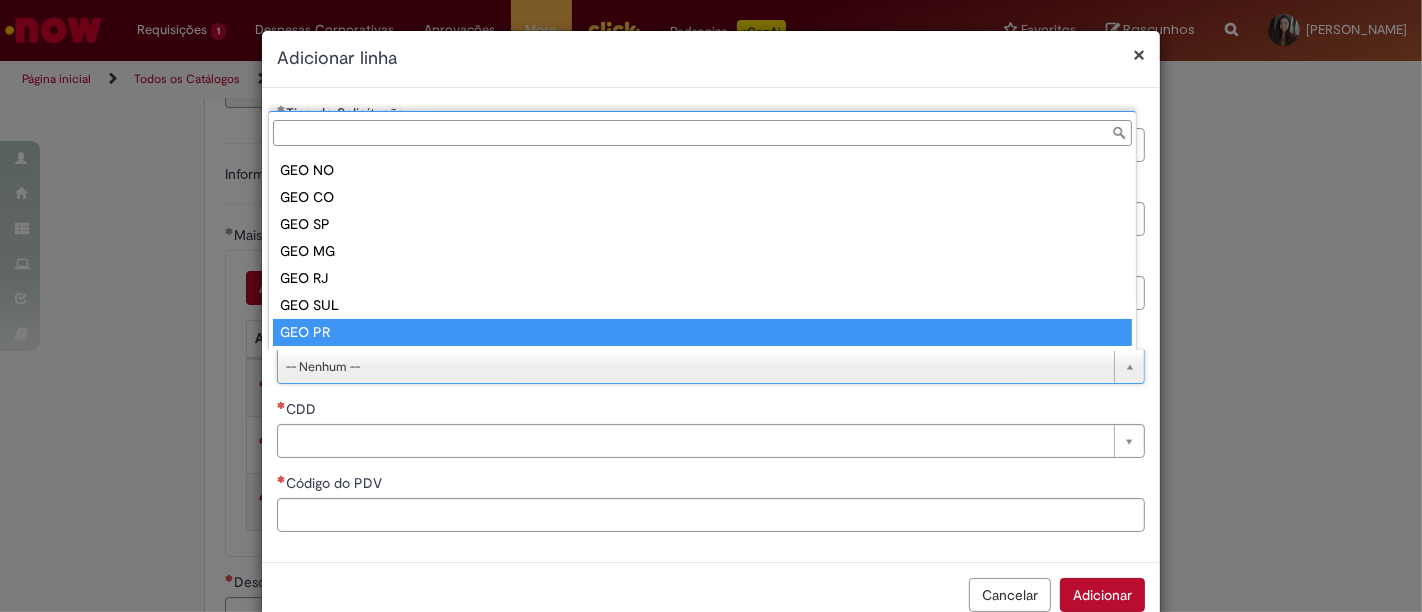 type on "******" 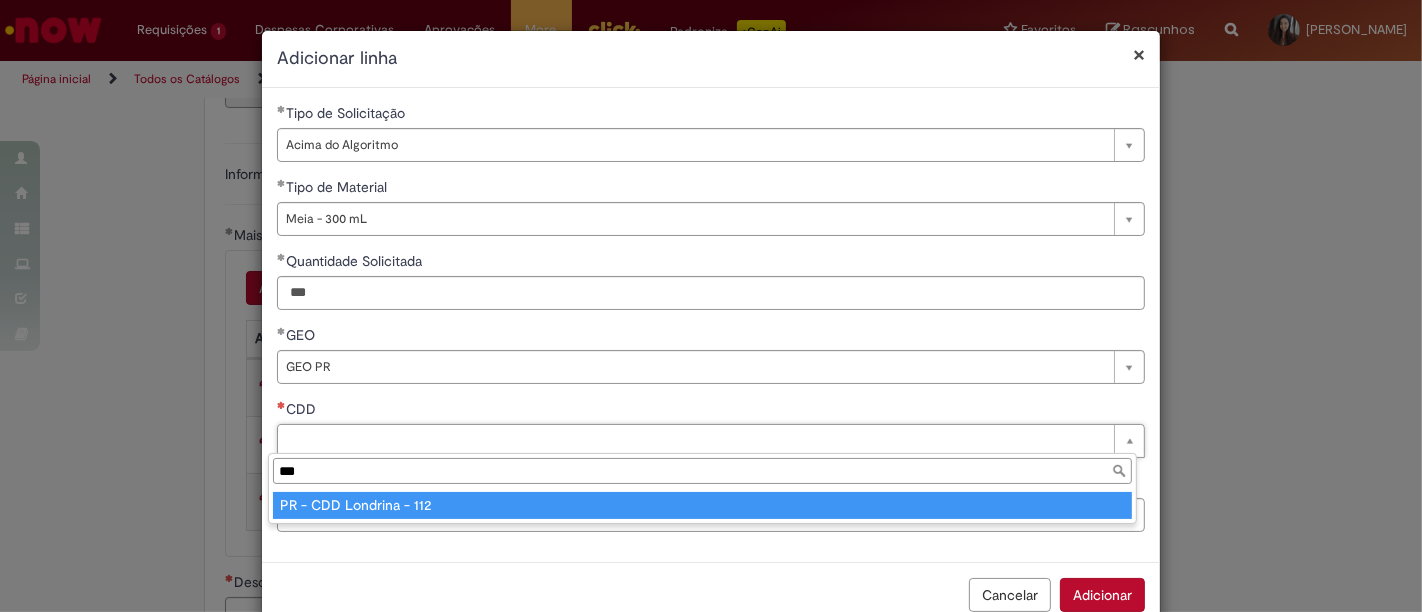 type on "***" 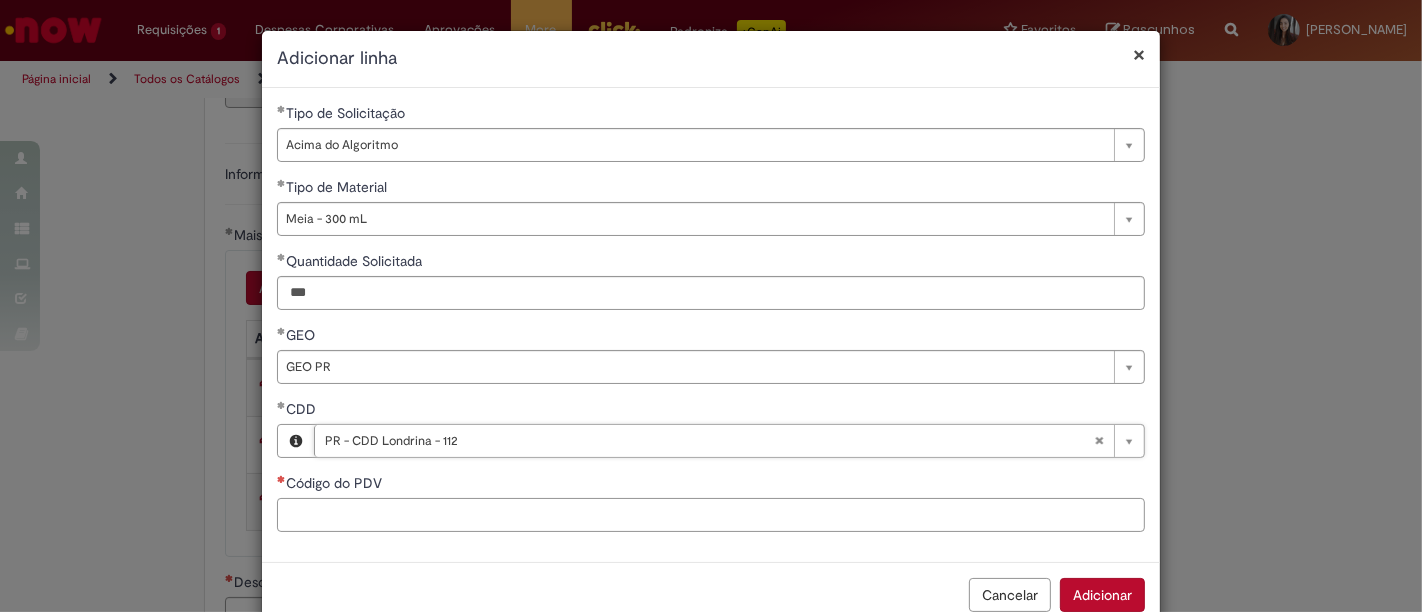 click on "Código do PDV" at bounding box center (711, 515) 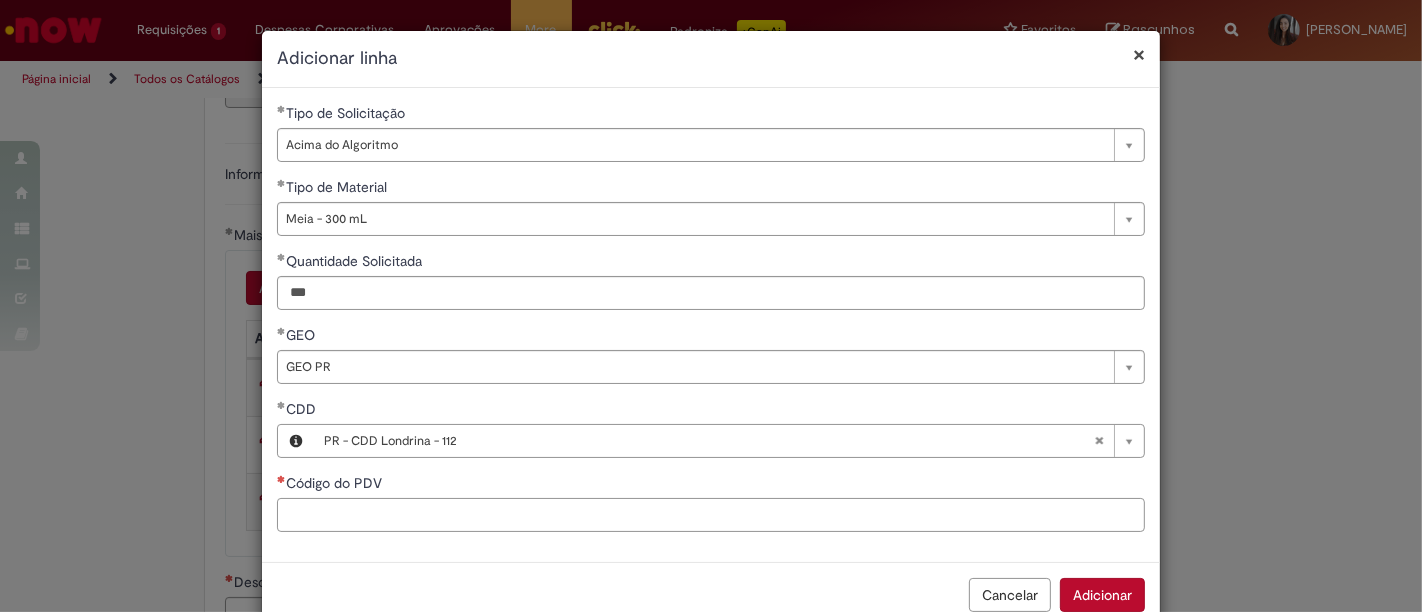 paste on "****" 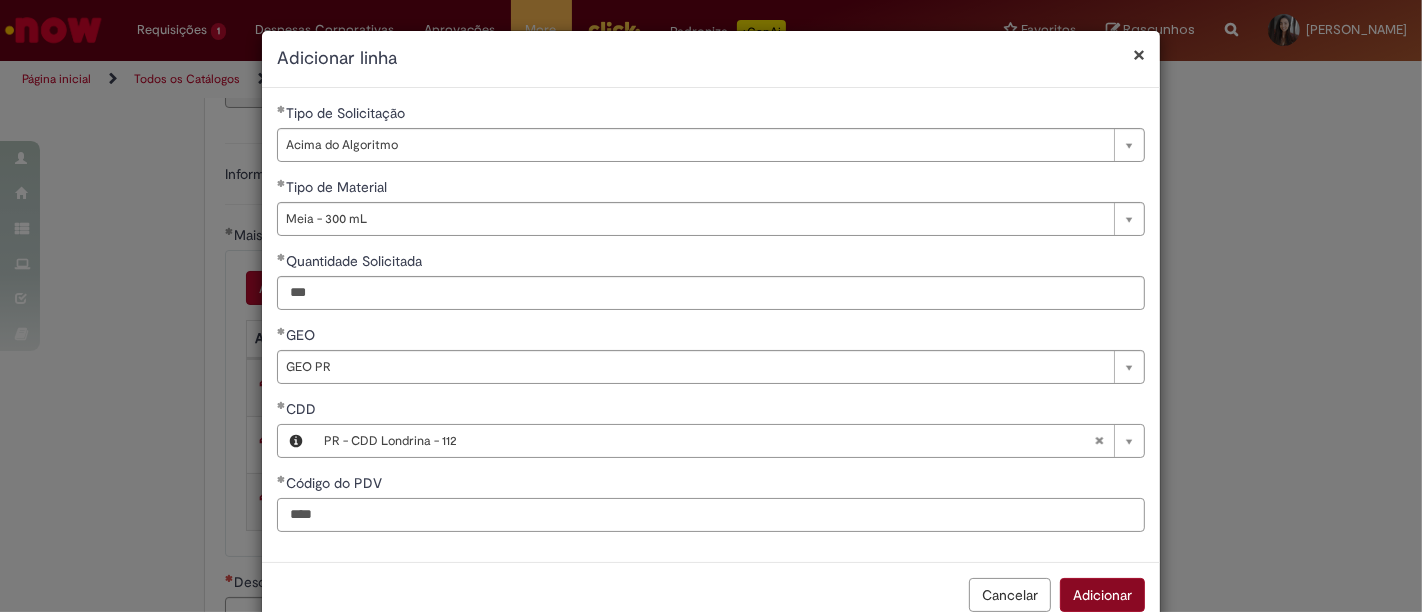 type on "****" 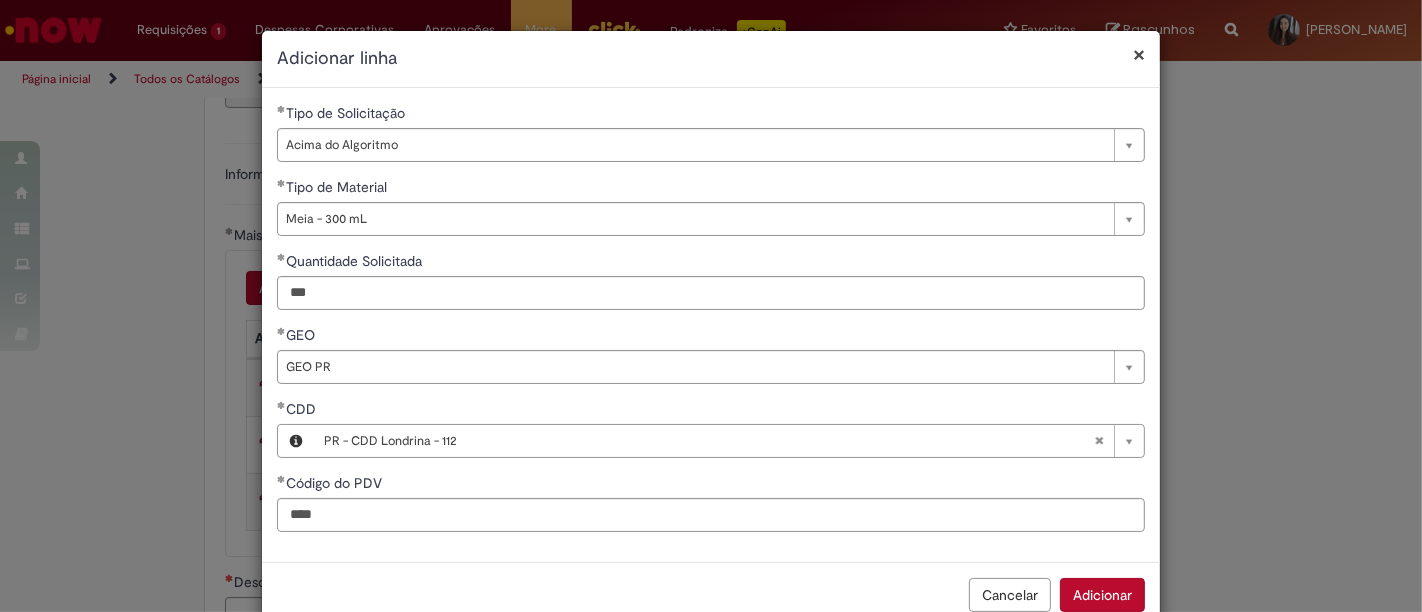 click on "Adicionar" at bounding box center [1102, 595] 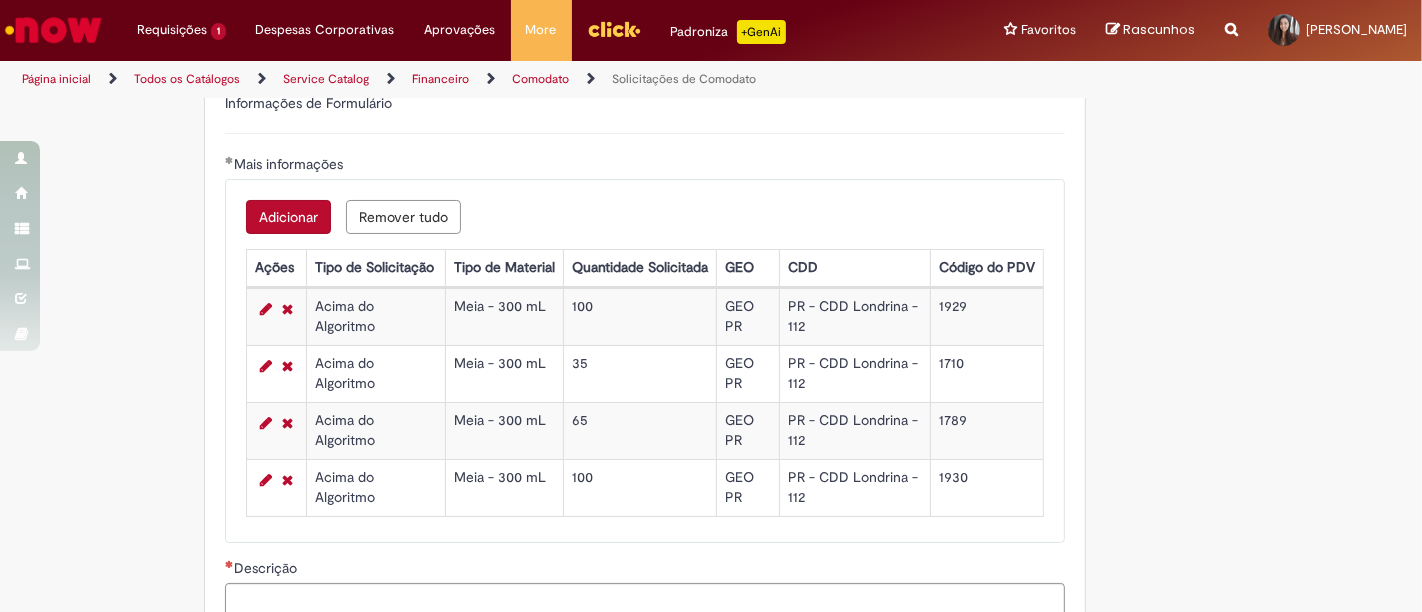scroll, scrollTop: 617, scrollLeft: 0, axis: vertical 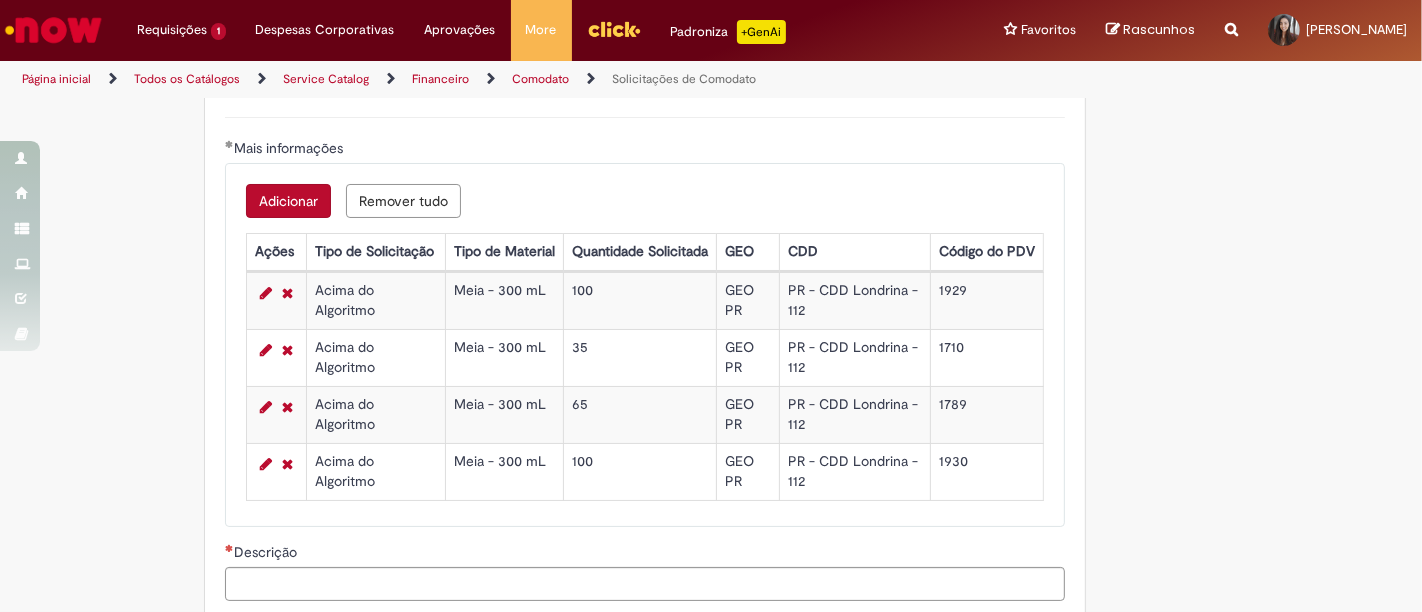 click on "Adicionar" at bounding box center (288, 201) 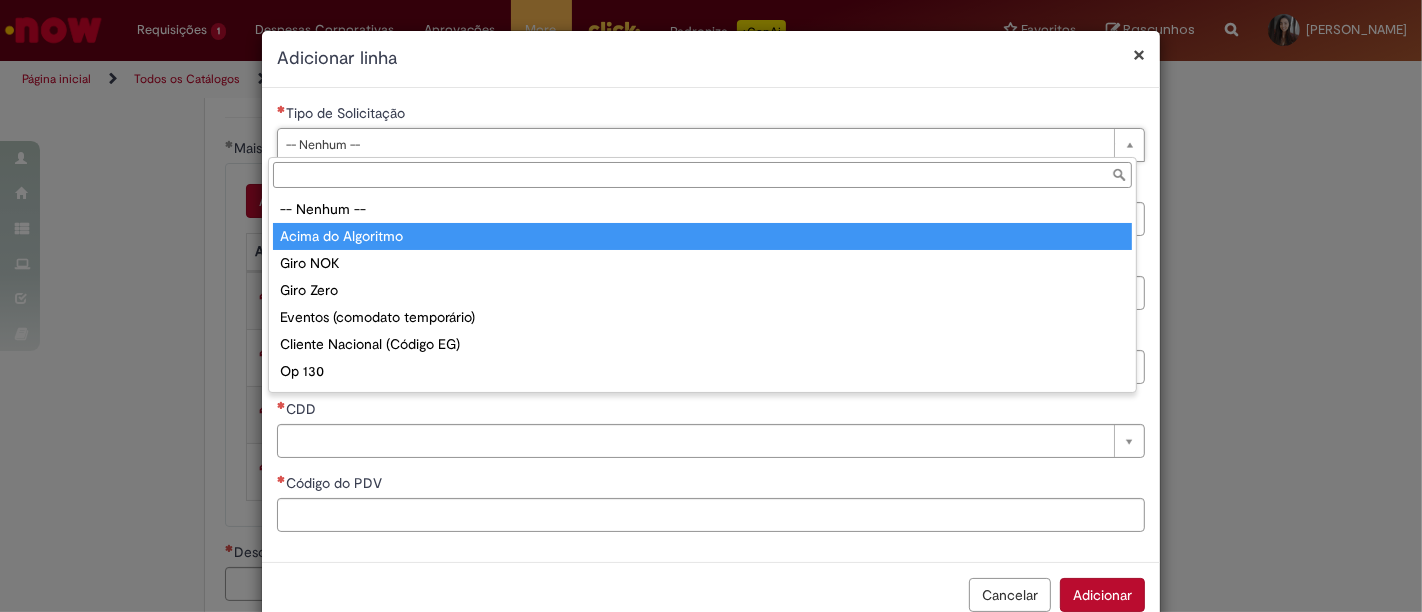 type on "**********" 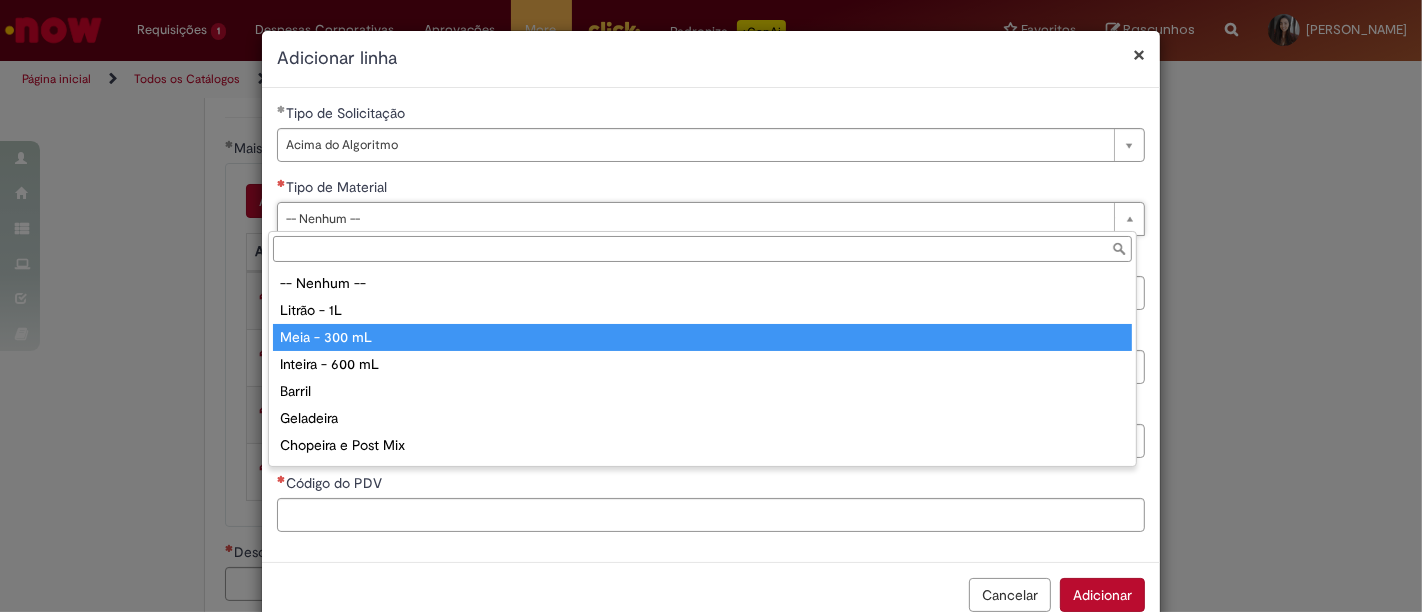 type on "**********" 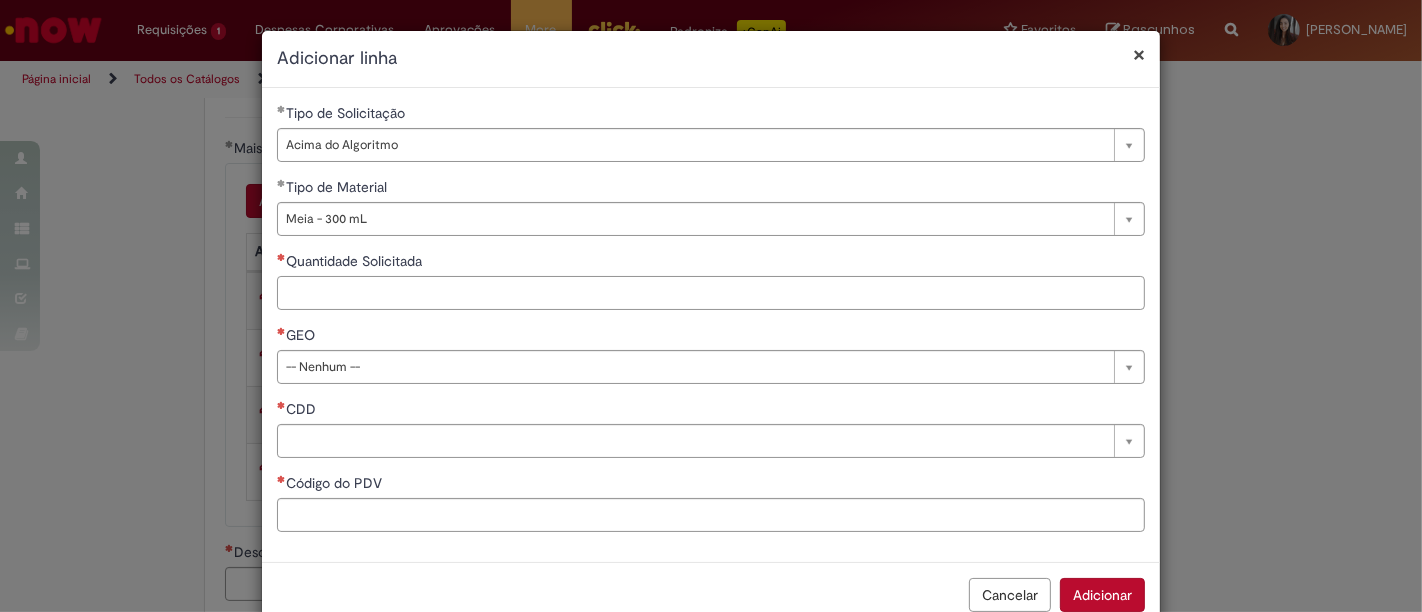 click on "Quantidade Solicitada" at bounding box center (711, 293) 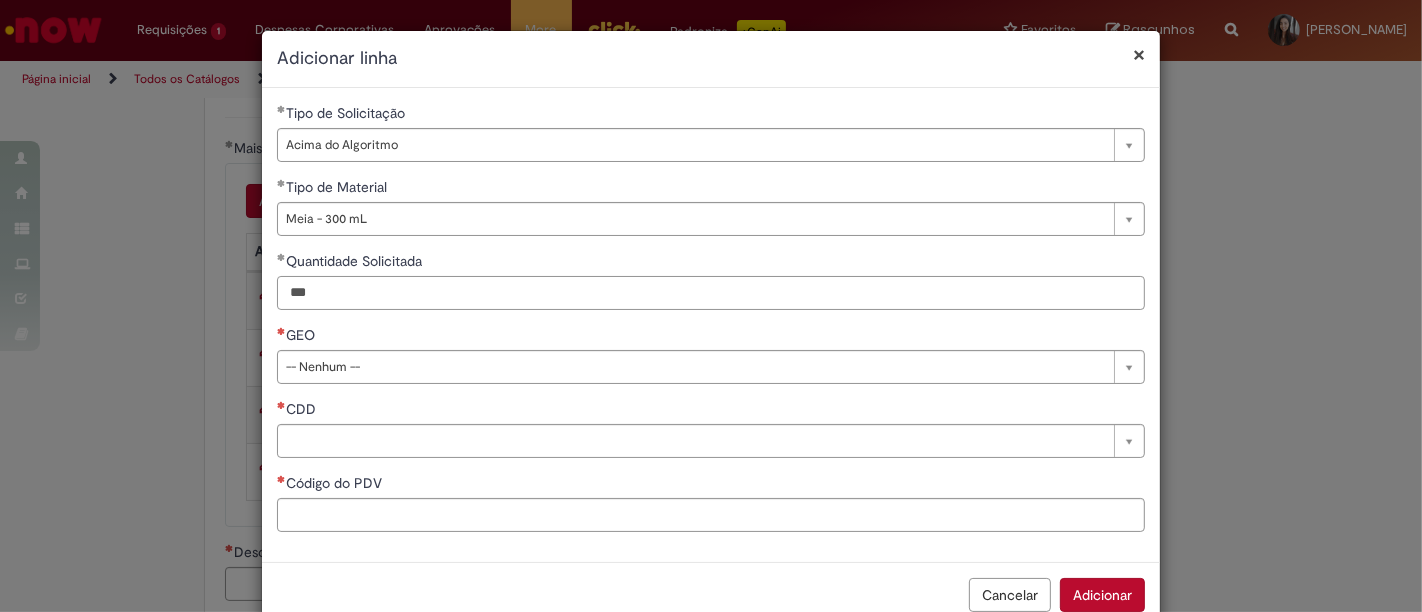 type on "***" 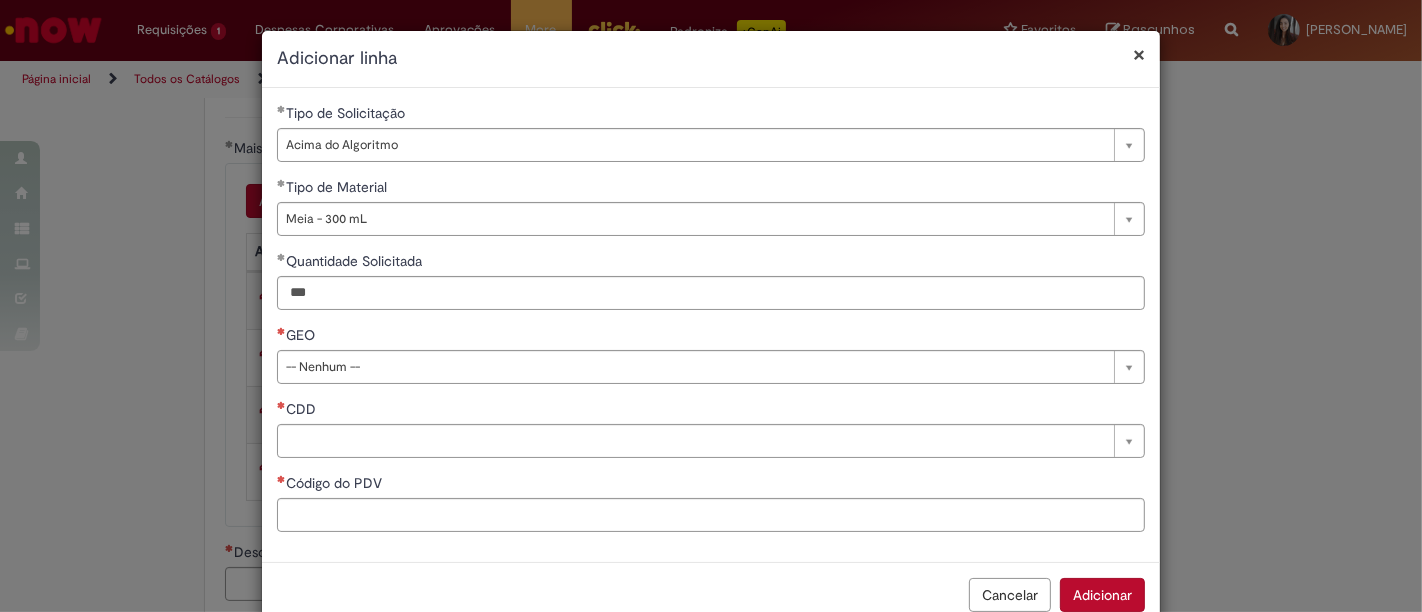 drag, startPoint x: 320, startPoint y: 385, endPoint x: 320, endPoint y: 373, distance: 12 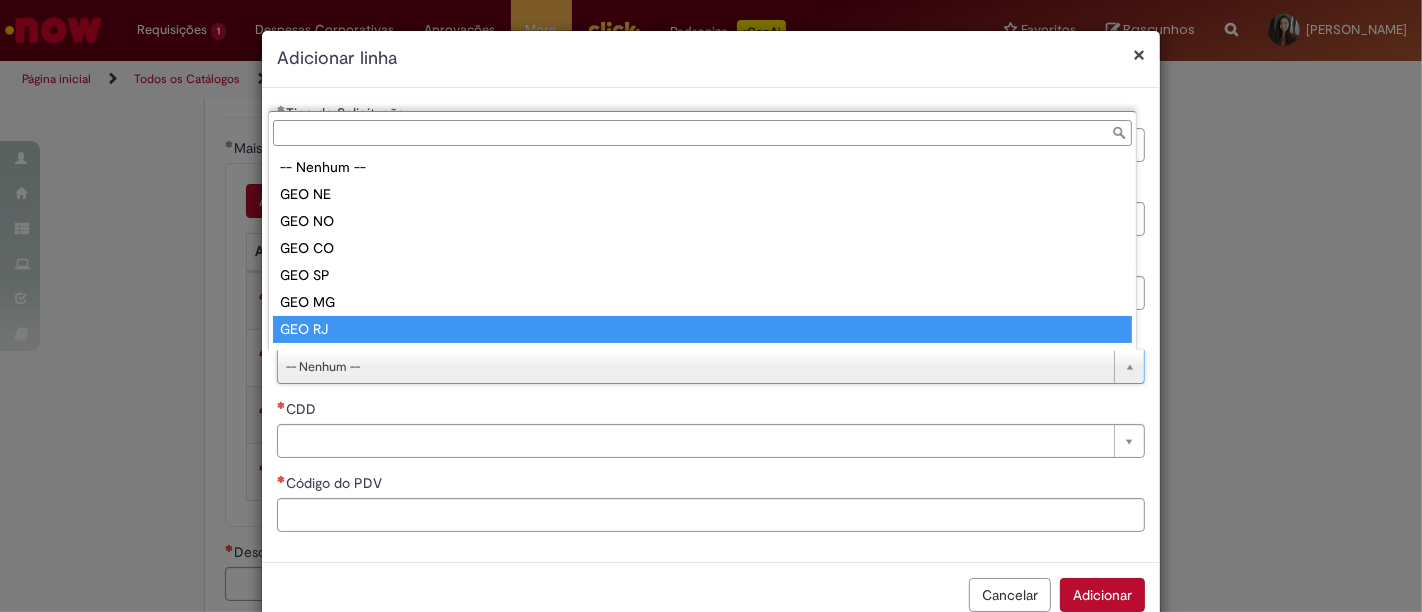 scroll, scrollTop: 51, scrollLeft: 0, axis: vertical 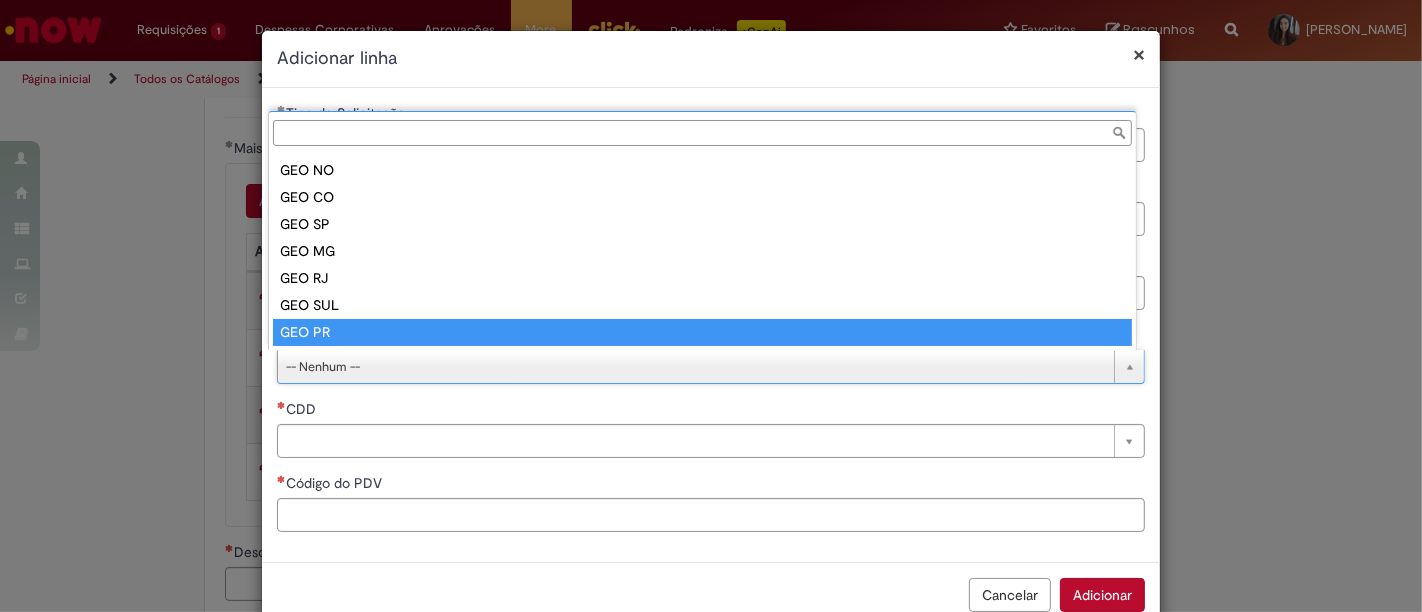 type on "******" 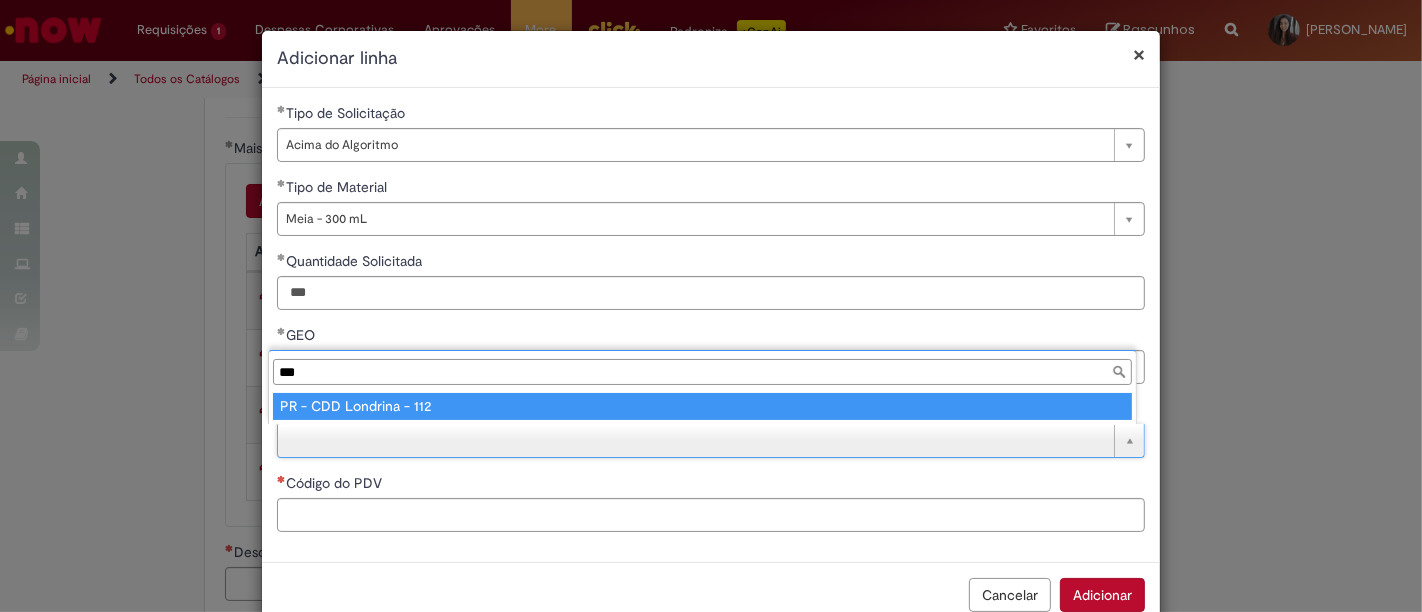 type on "***" 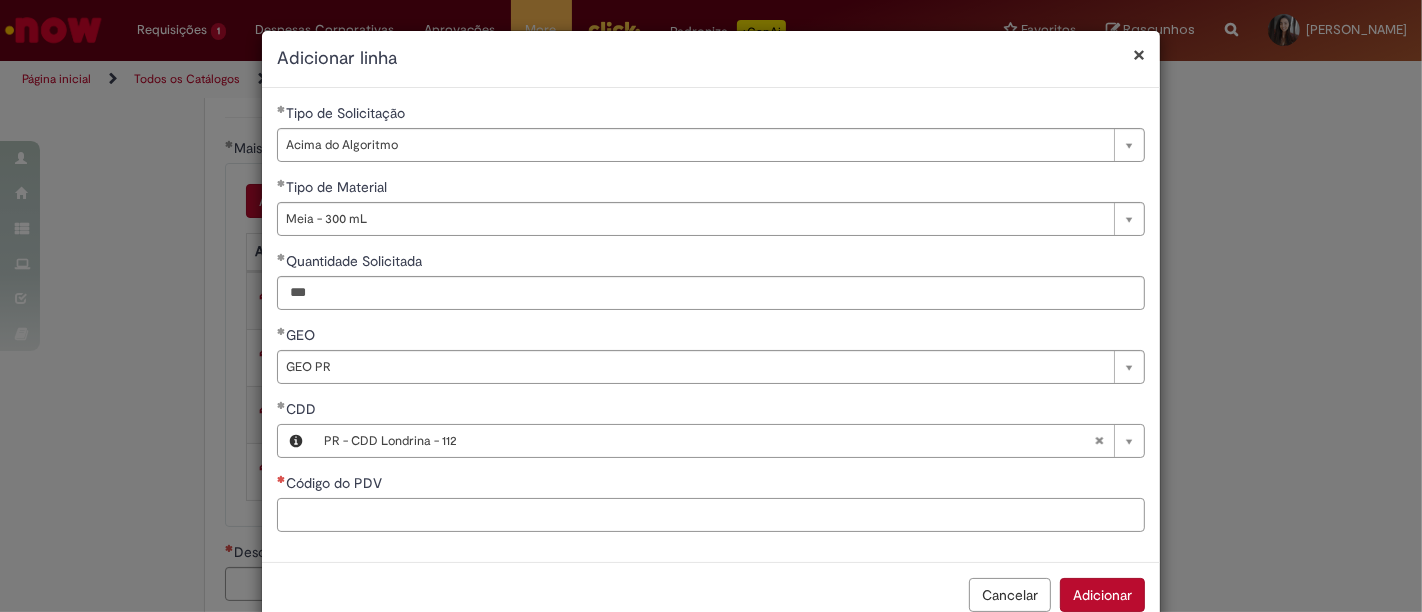 click on "Código do PDV" at bounding box center (711, 515) 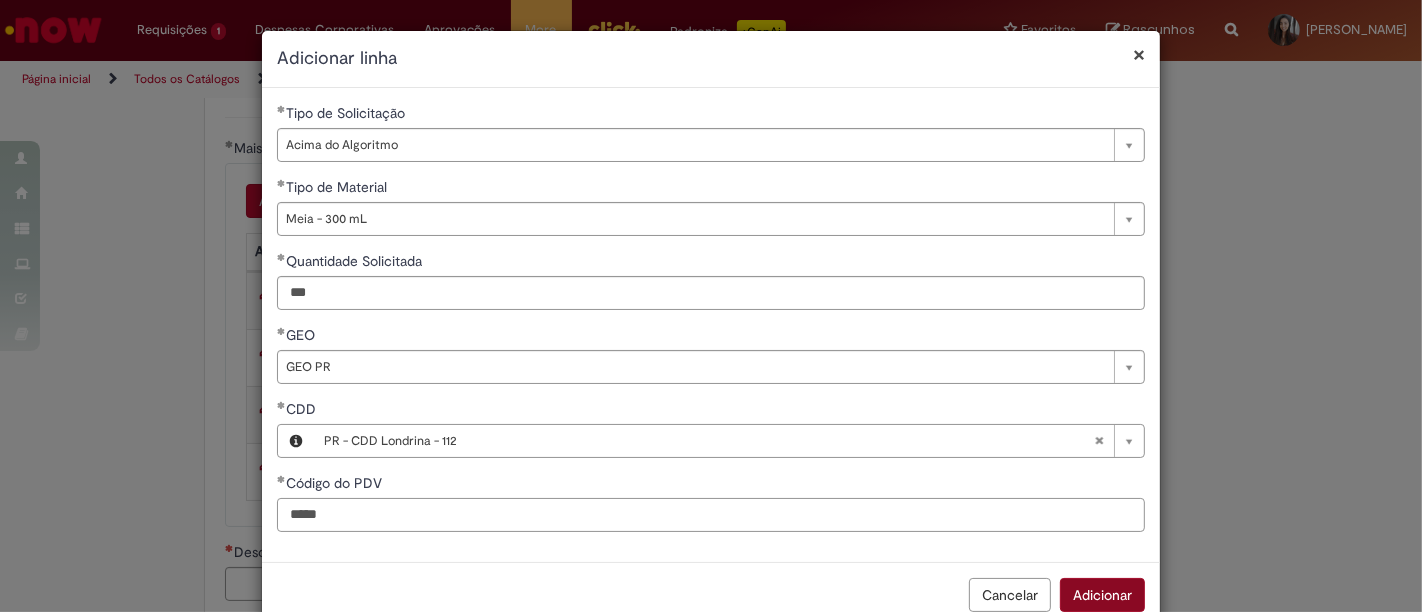 type on "*****" 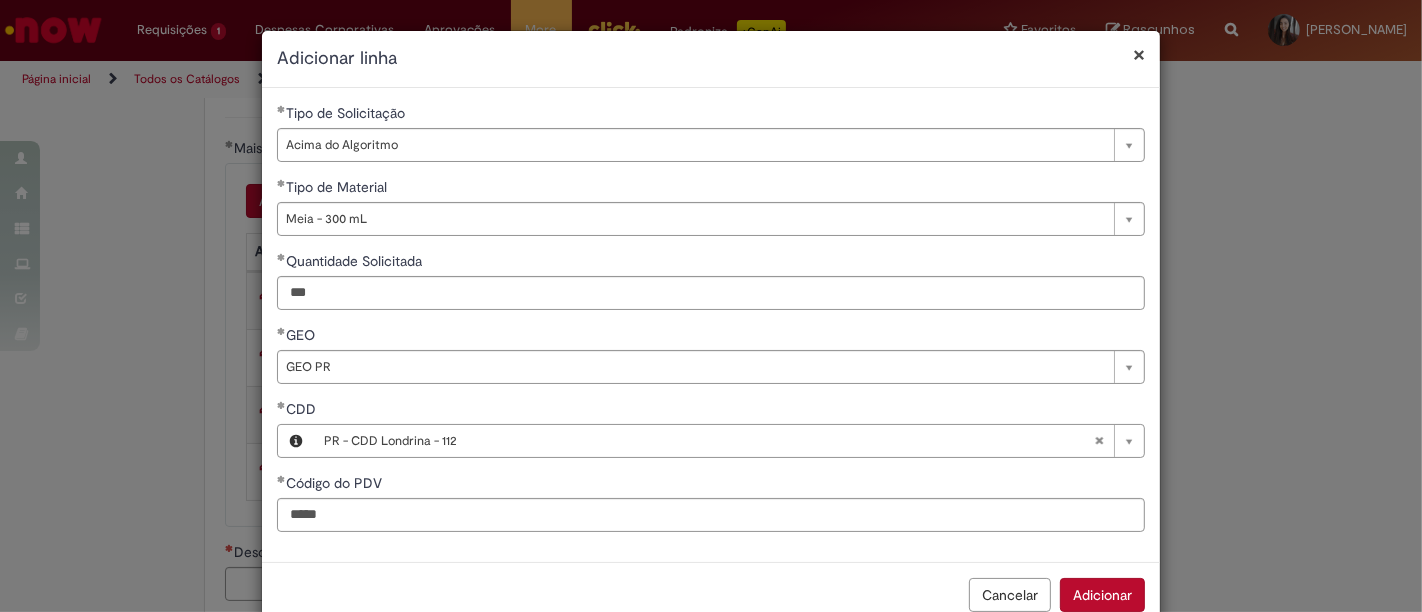 click on "Adicionar" at bounding box center [1102, 595] 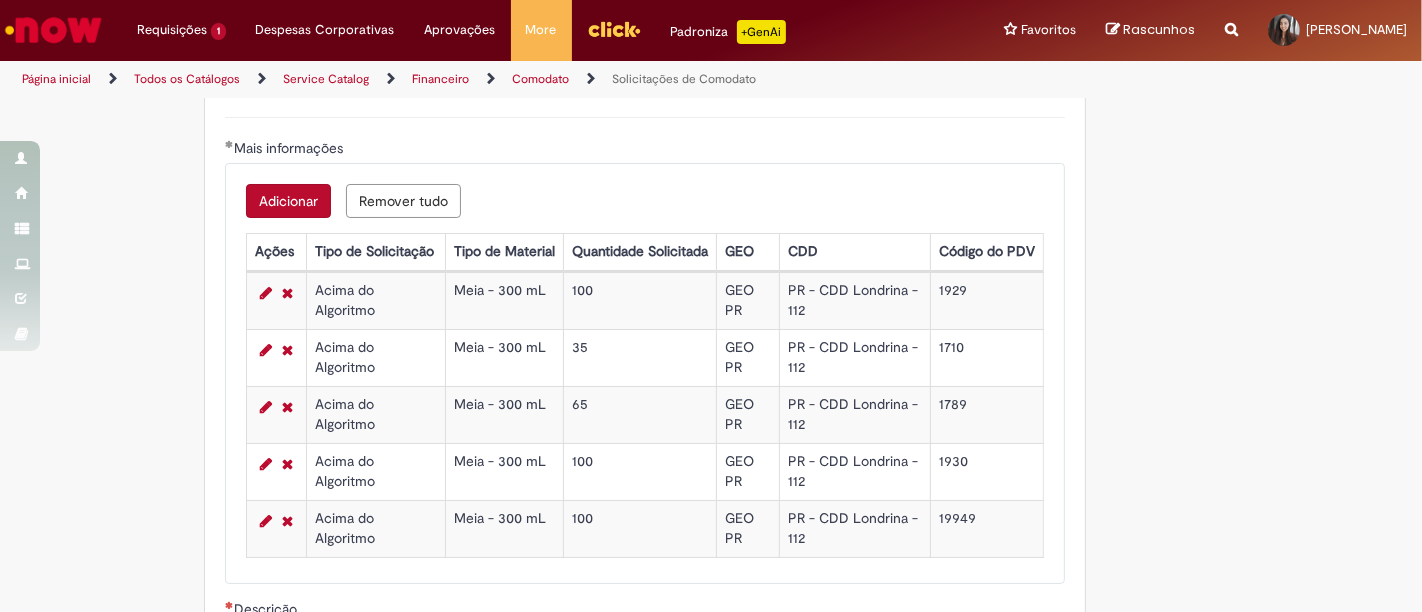 click on "Adicionar" at bounding box center (288, 201) 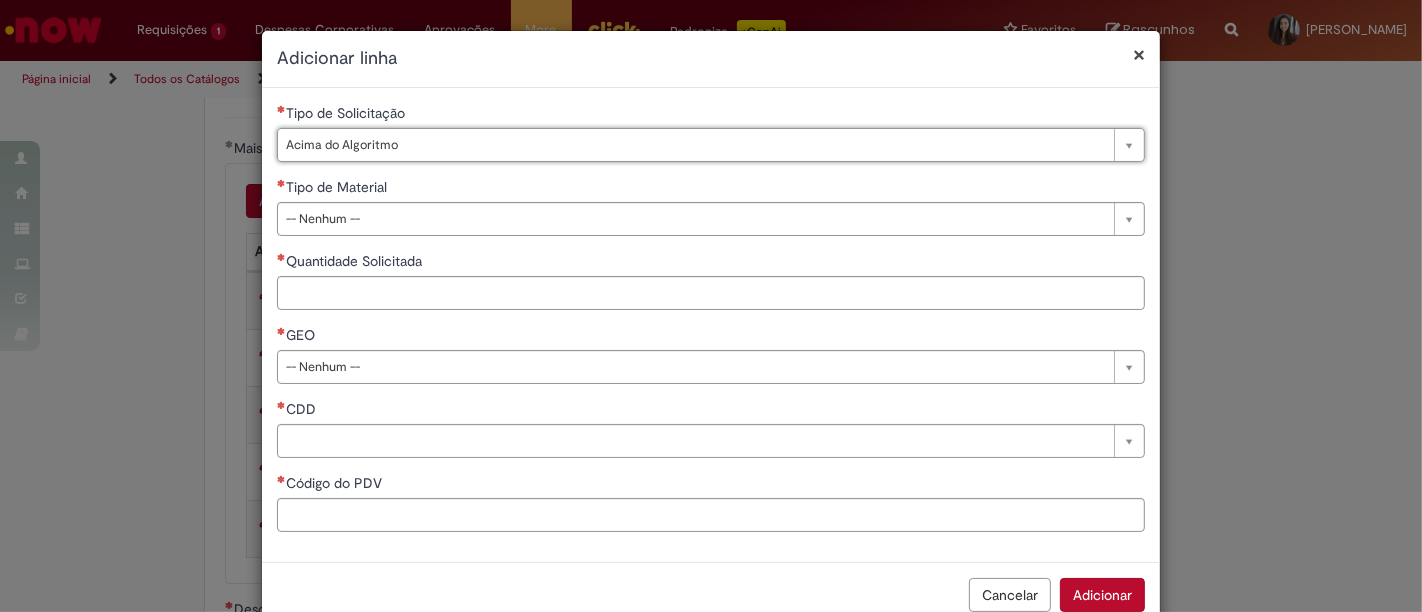 type on "**********" 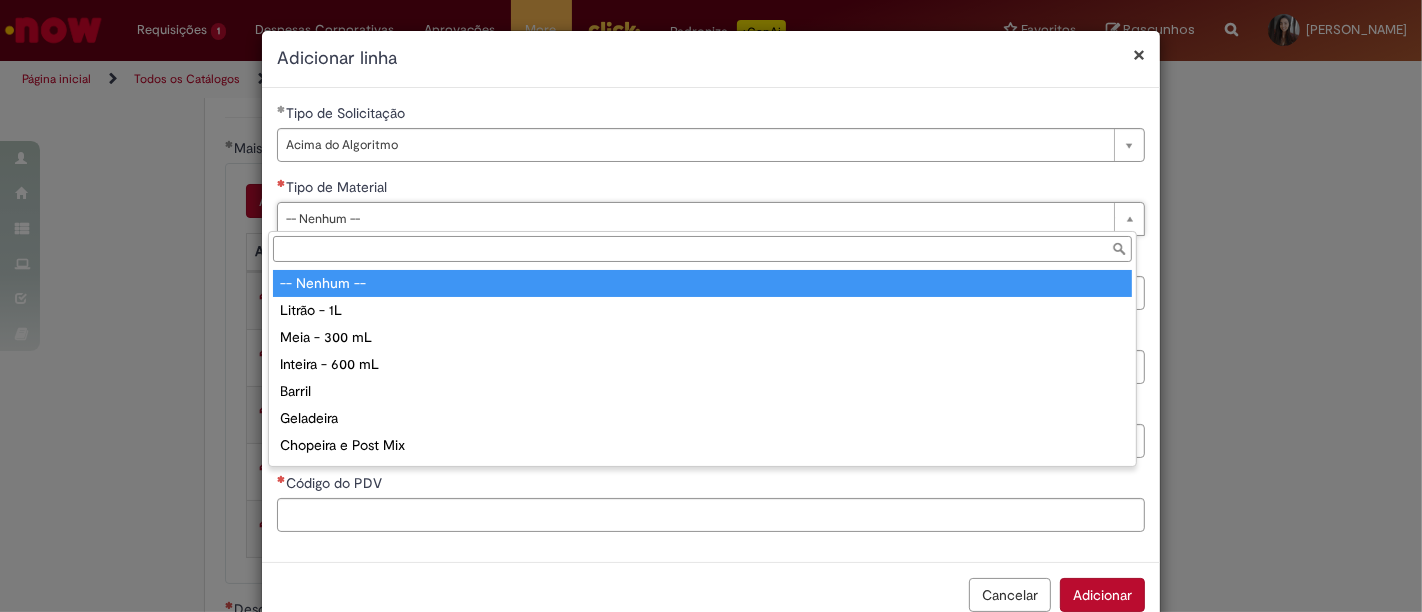 type on "*" 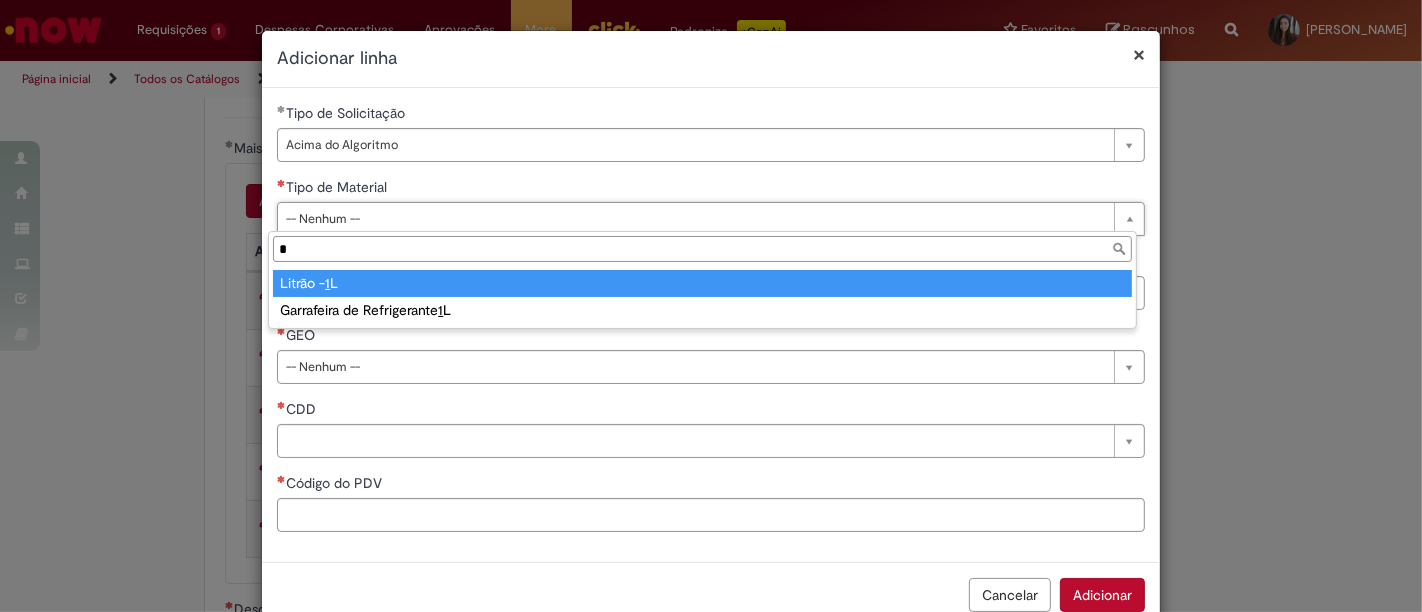 type 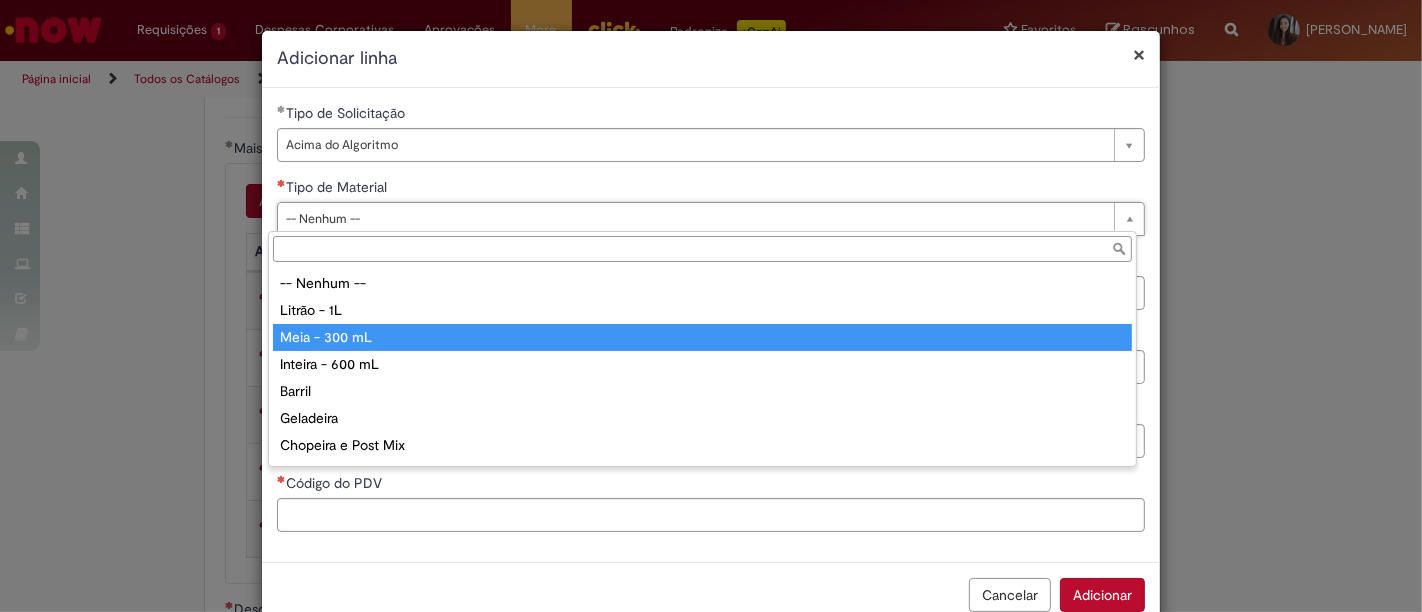 type on "**********" 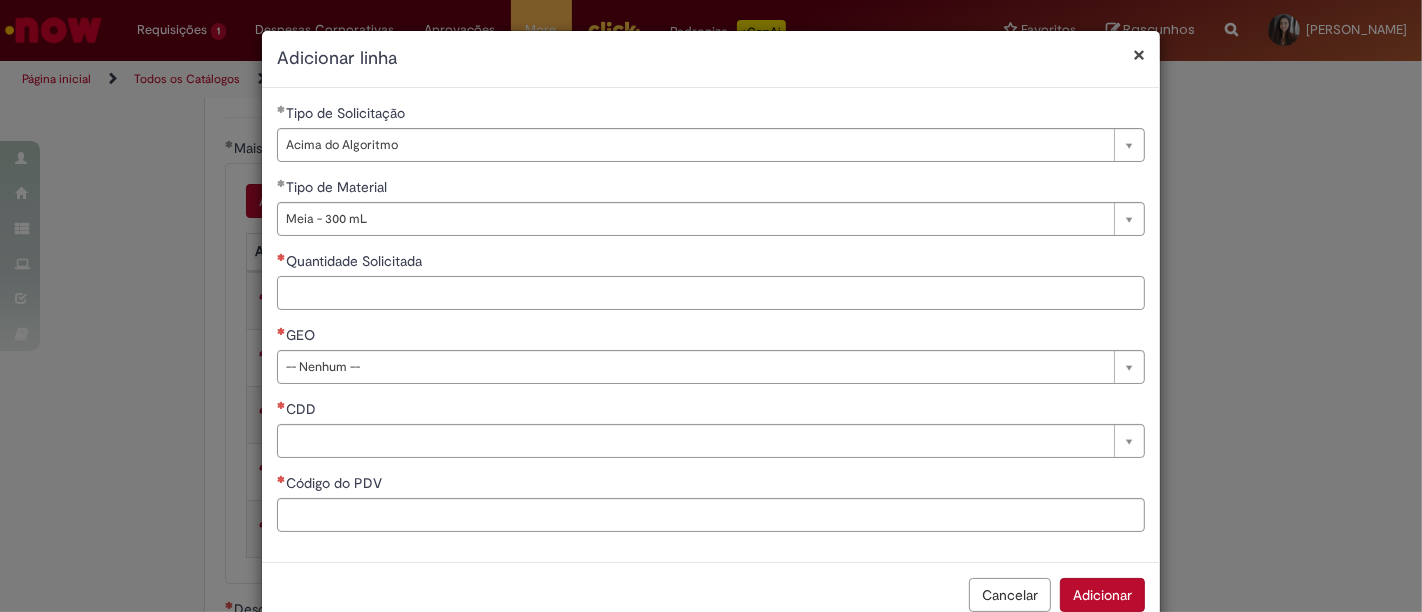 click on "Quantidade Solicitada" at bounding box center (711, 293) 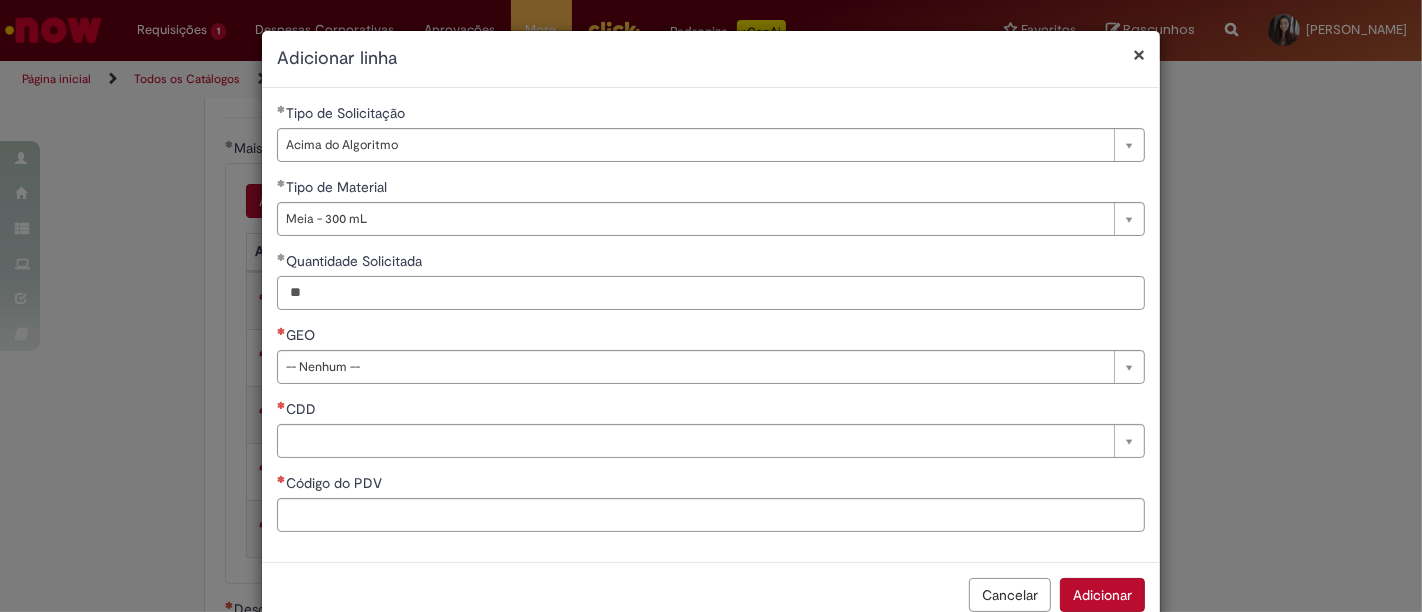 type on "**" 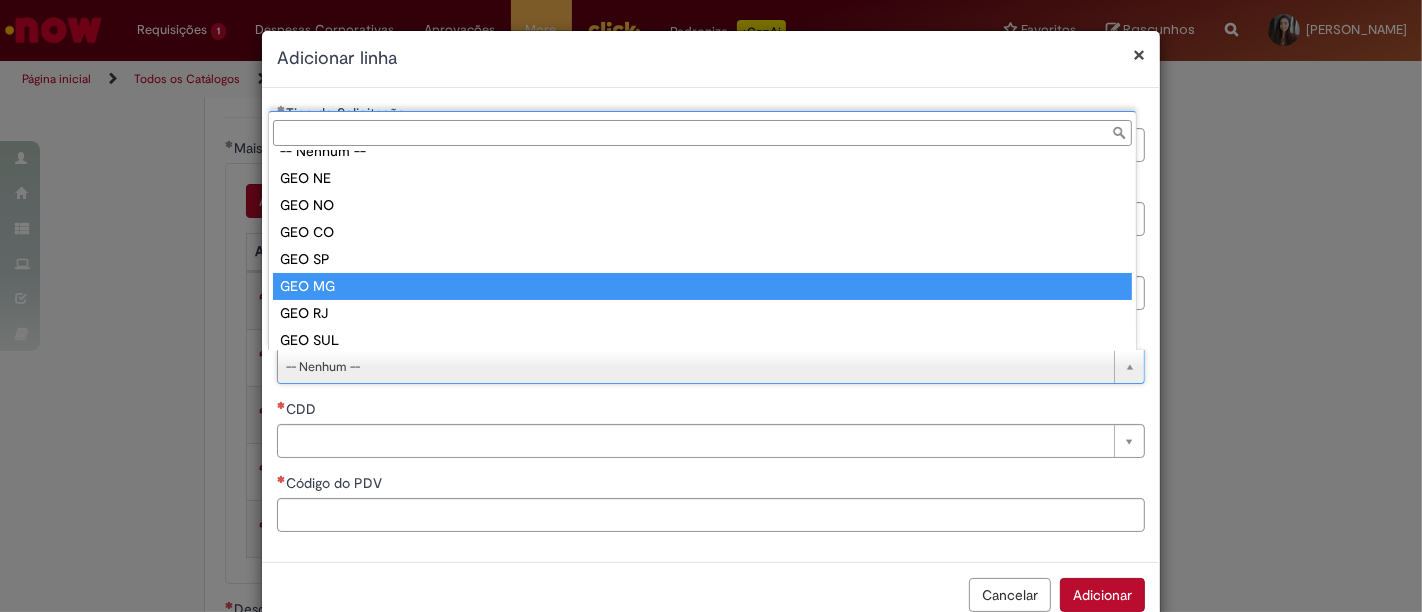 scroll, scrollTop: 51, scrollLeft: 0, axis: vertical 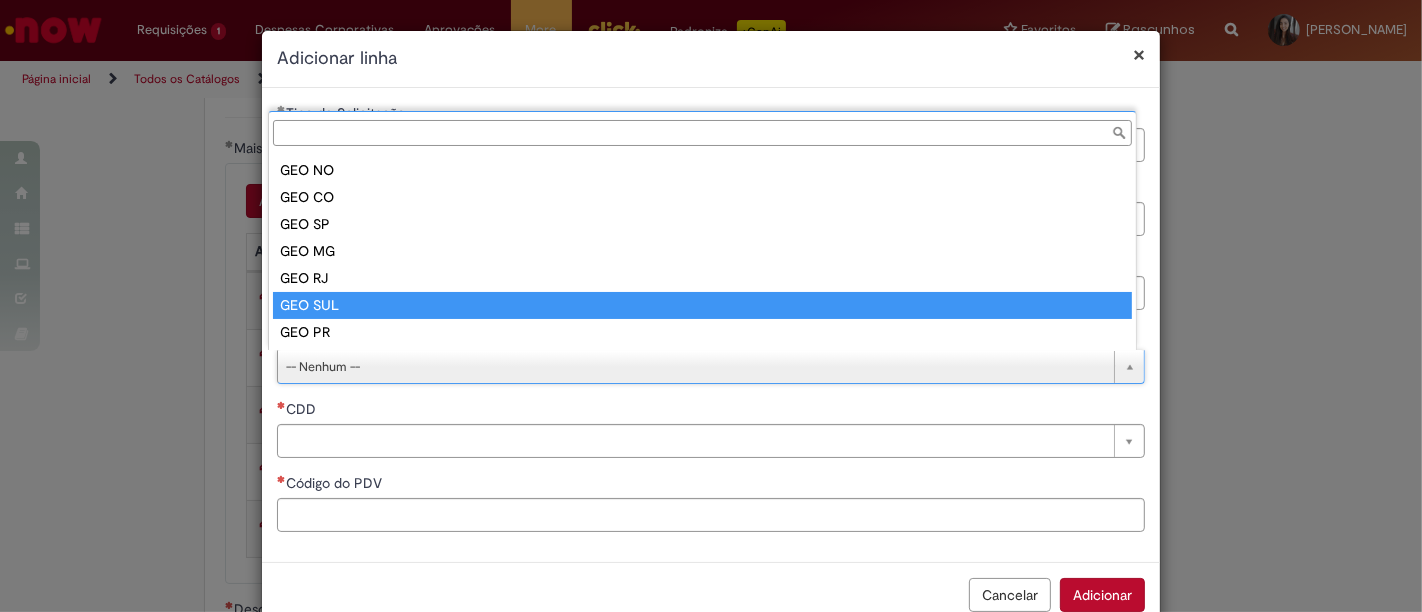 type on "*******" 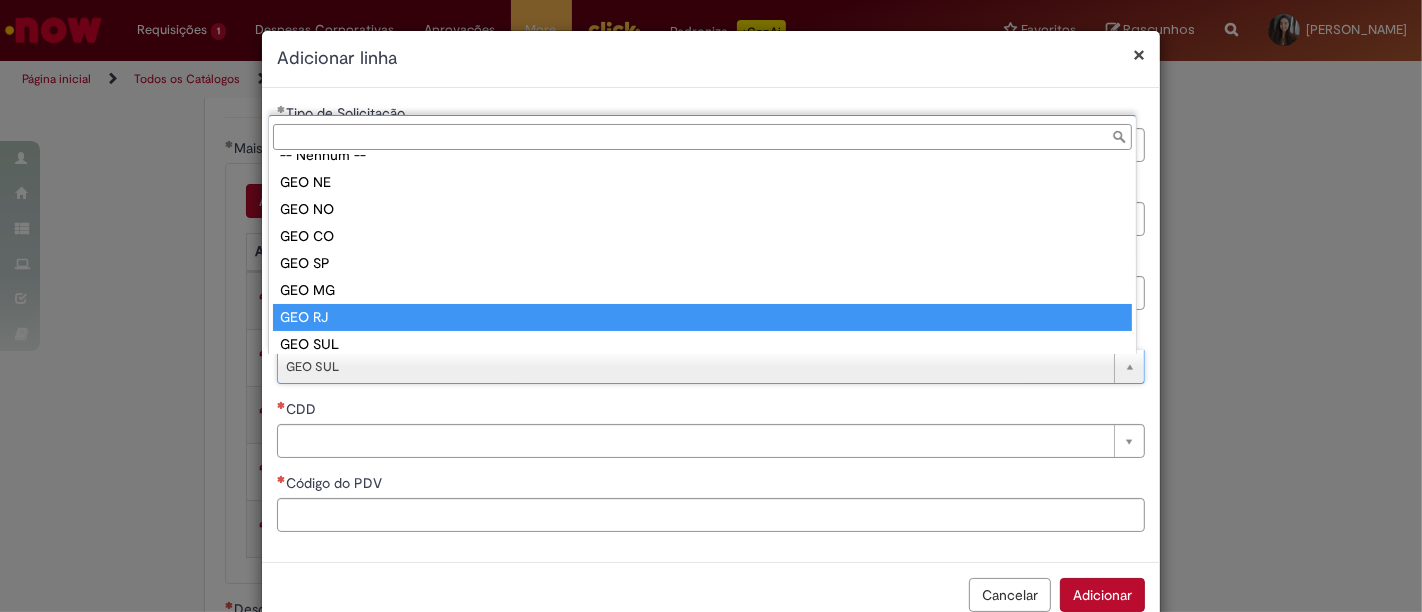 scroll, scrollTop: 50, scrollLeft: 0, axis: vertical 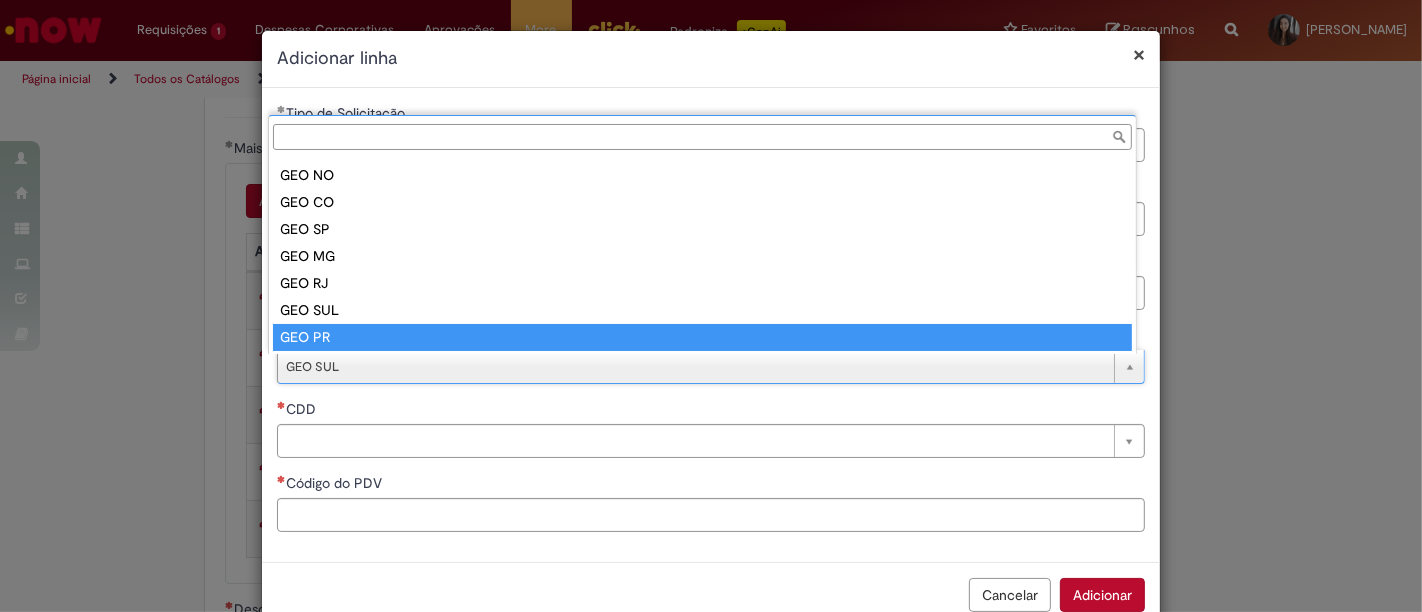 type on "******" 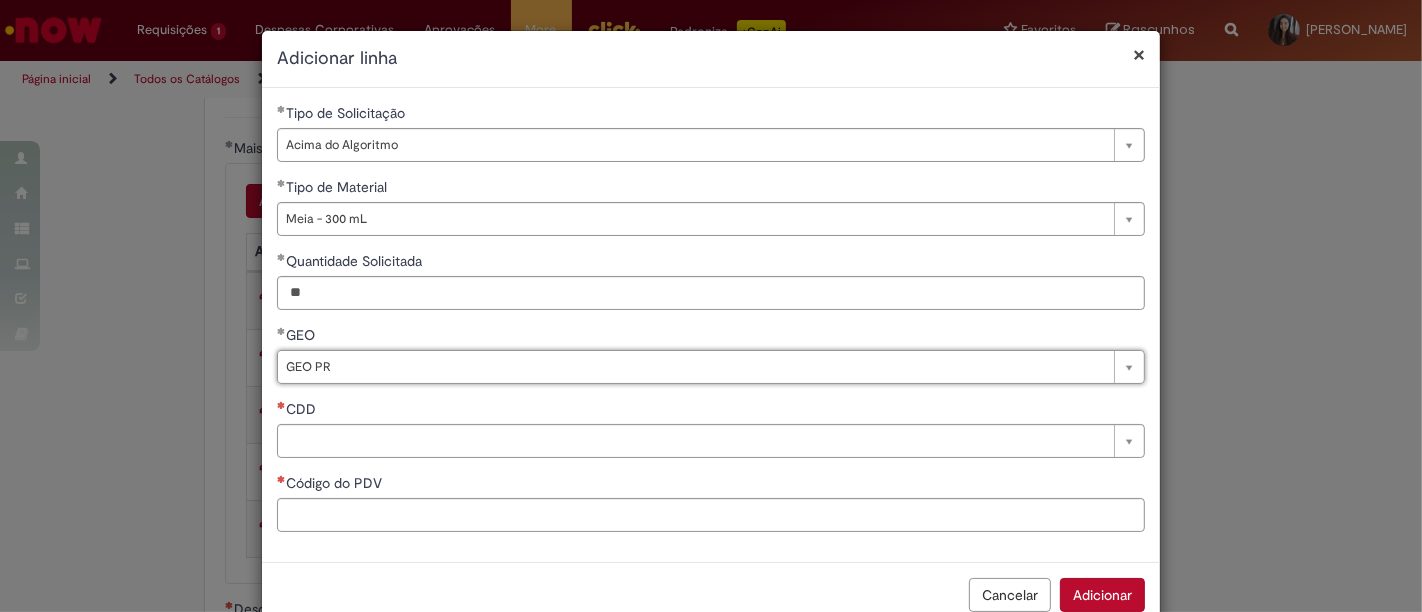 scroll, scrollTop: 0, scrollLeft: 0, axis: both 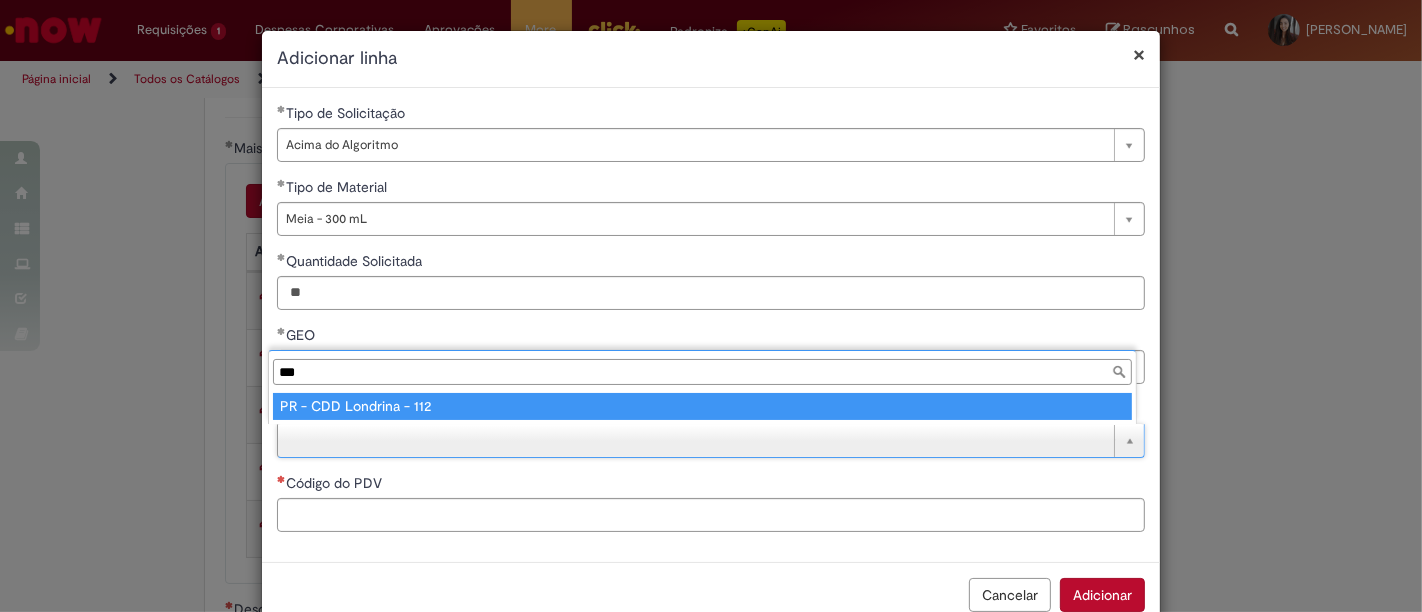 type on "***" 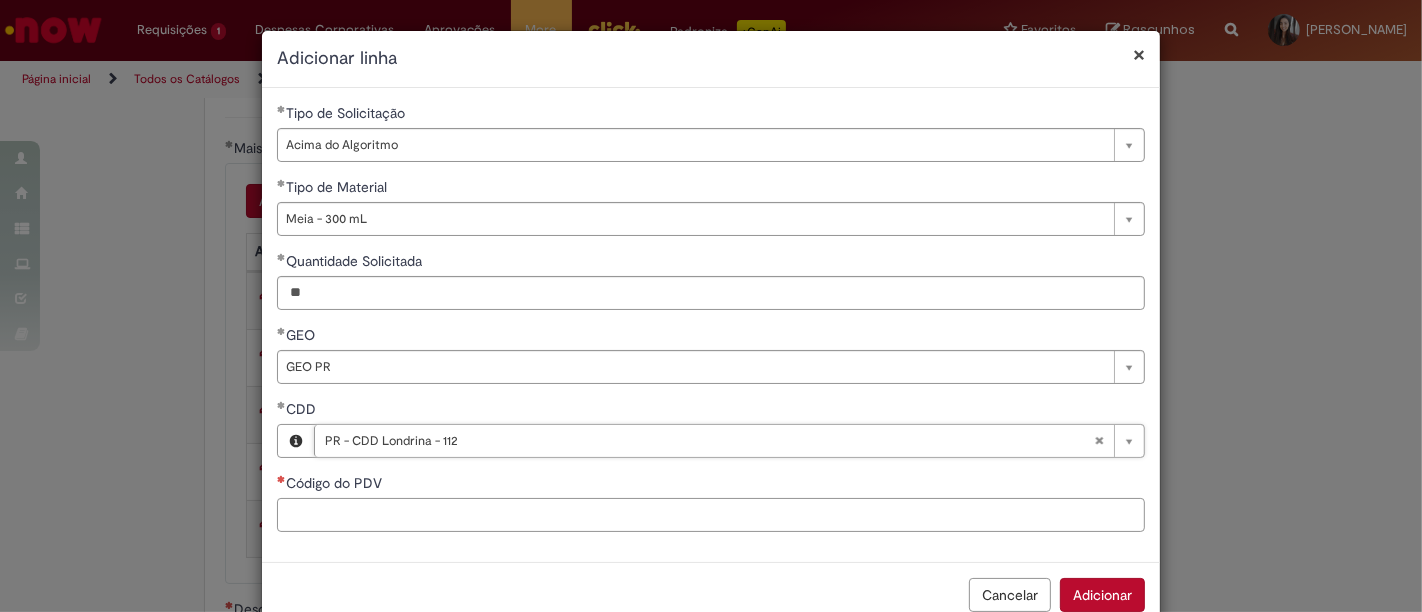 click on "Código do PDV" at bounding box center [711, 515] 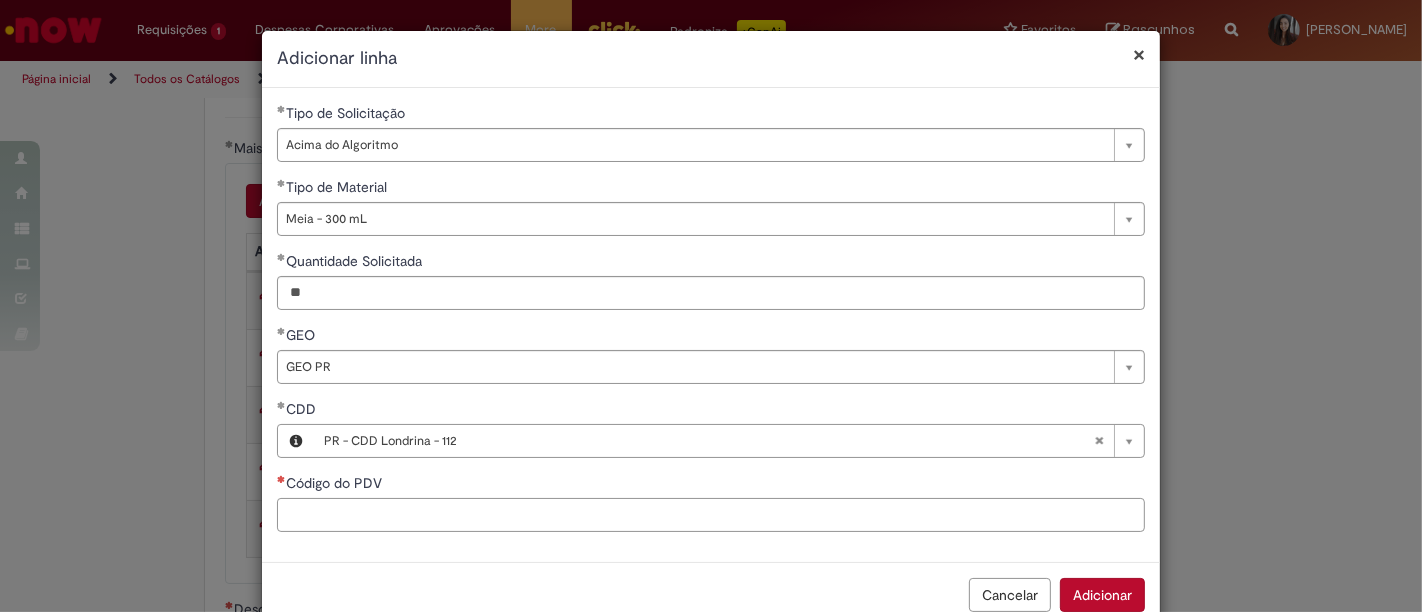 paste on "*****" 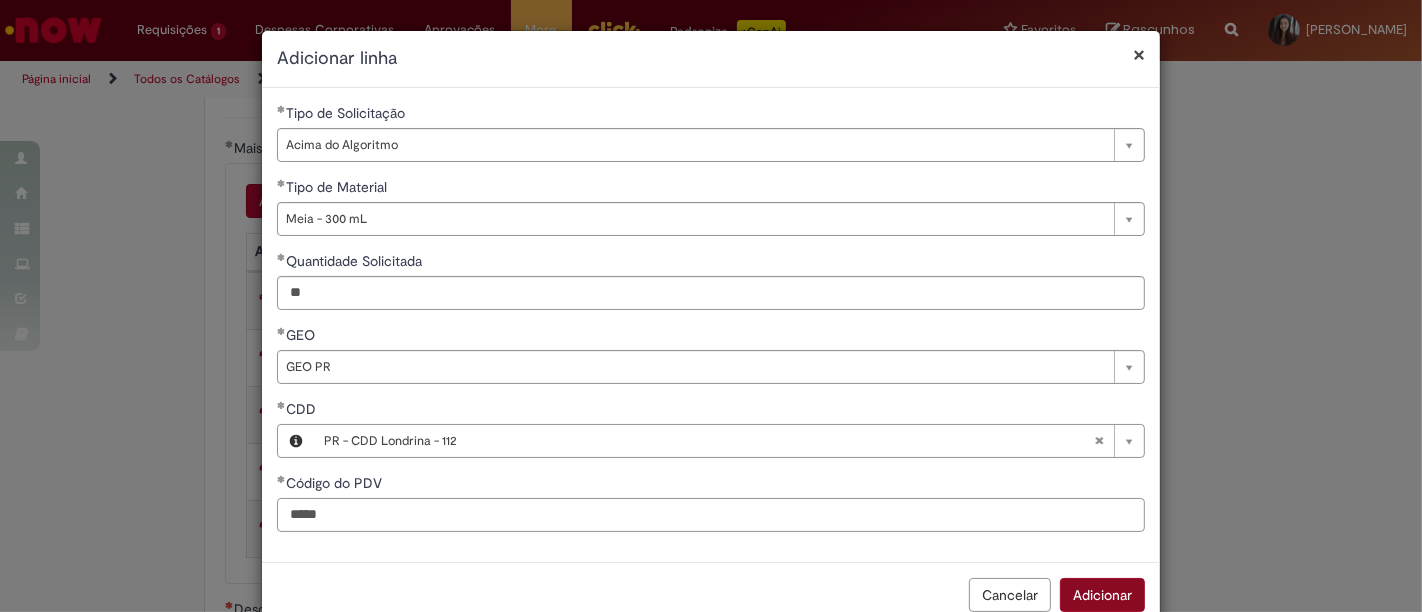 type on "*****" 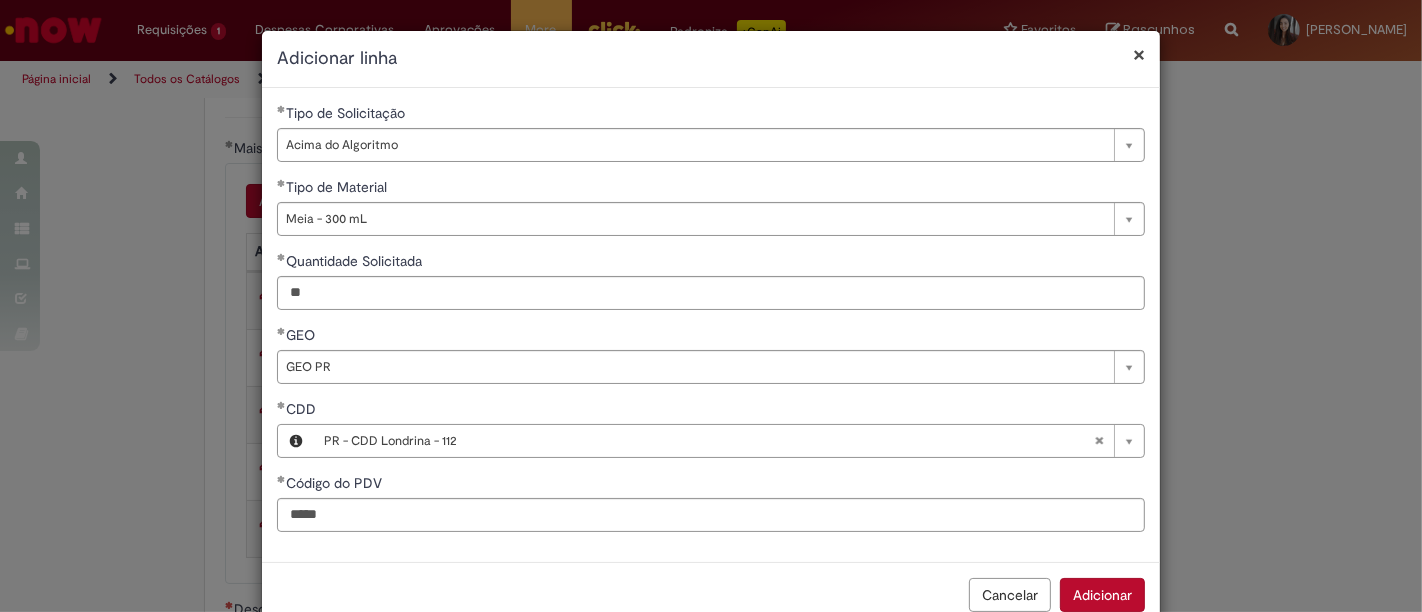 click on "Adicionar" at bounding box center (1102, 595) 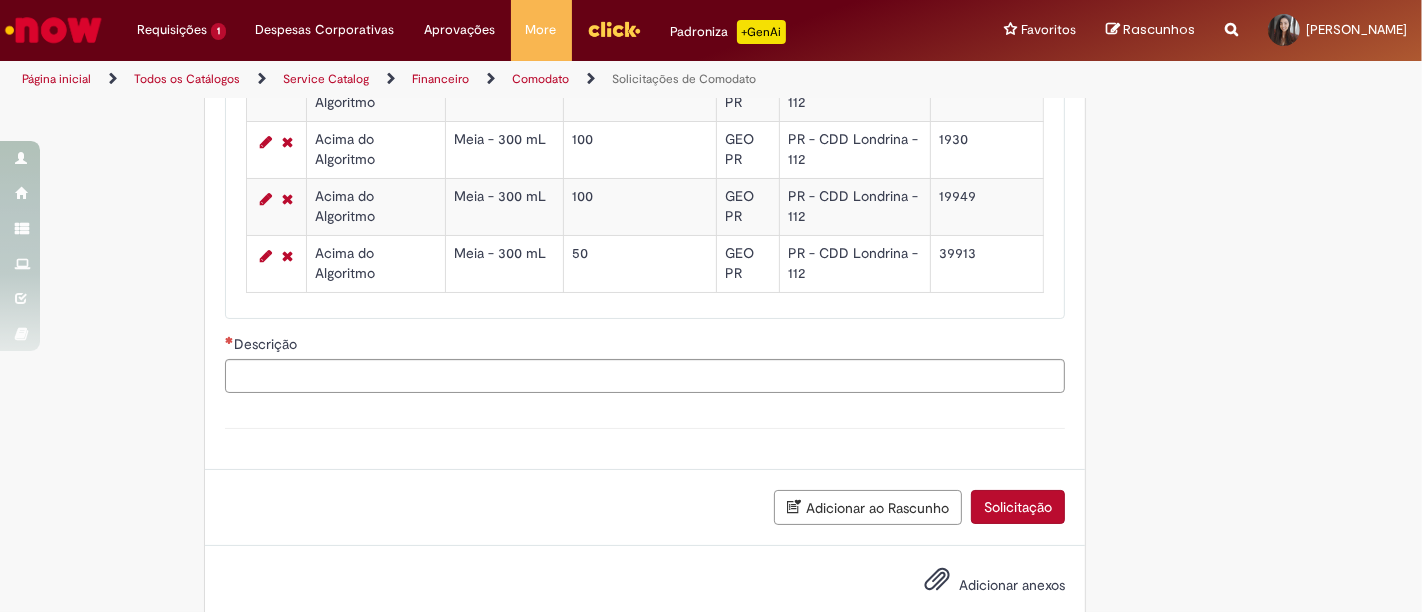 scroll, scrollTop: 940, scrollLeft: 0, axis: vertical 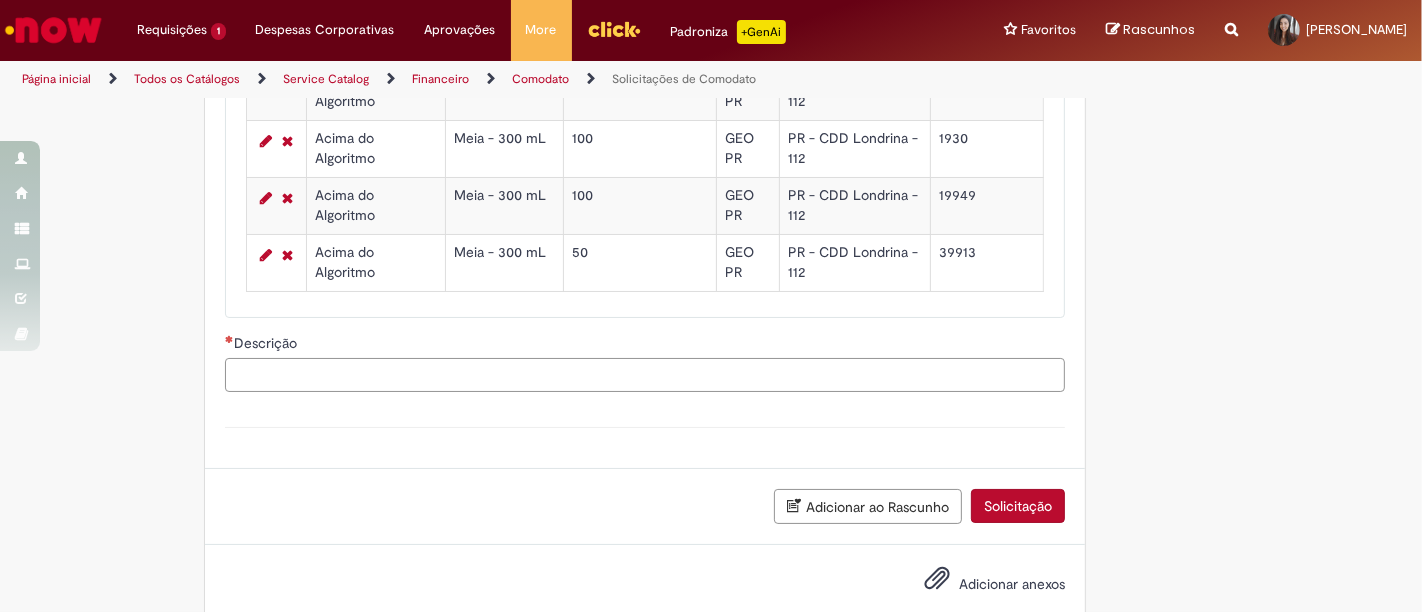 click on "Descrição" at bounding box center (645, 375) 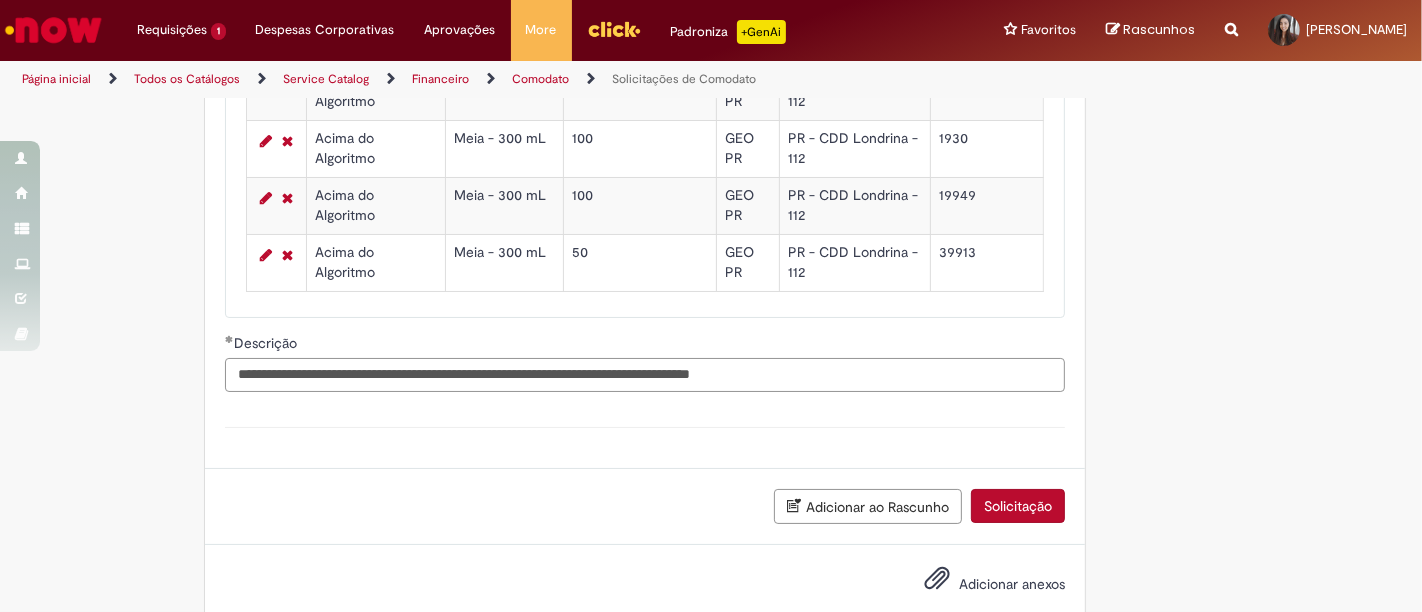scroll, scrollTop: 980, scrollLeft: 0, axis: vertical 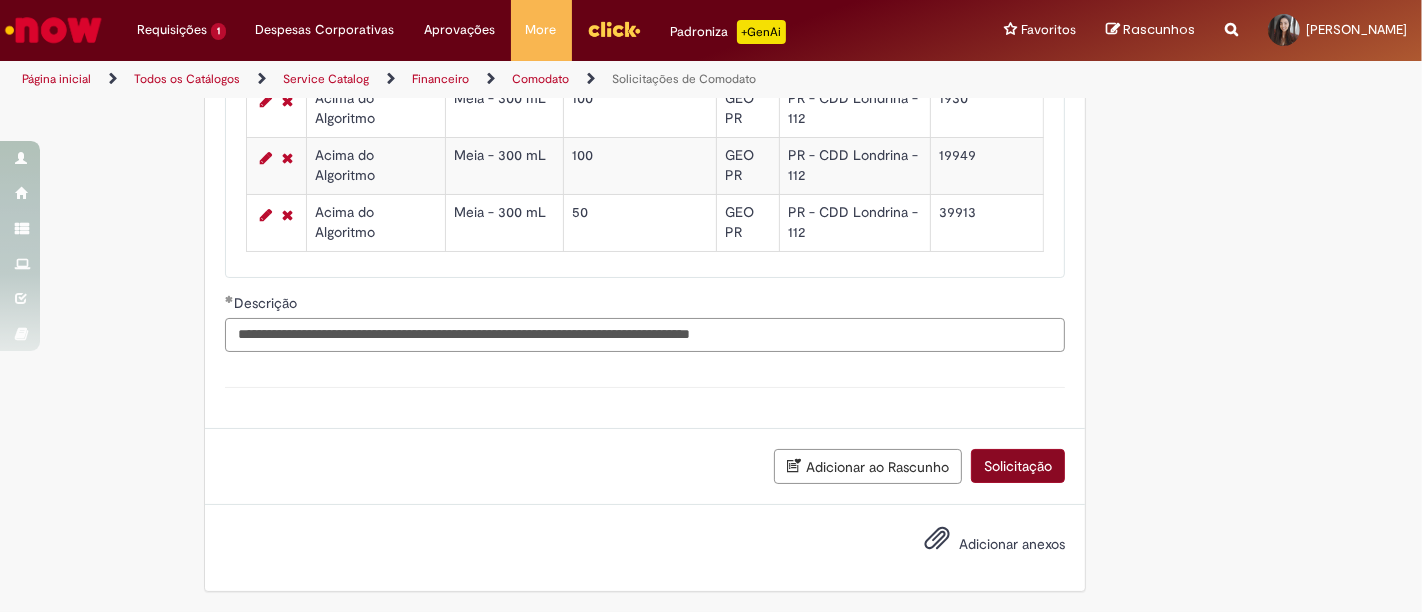 type on "**********" 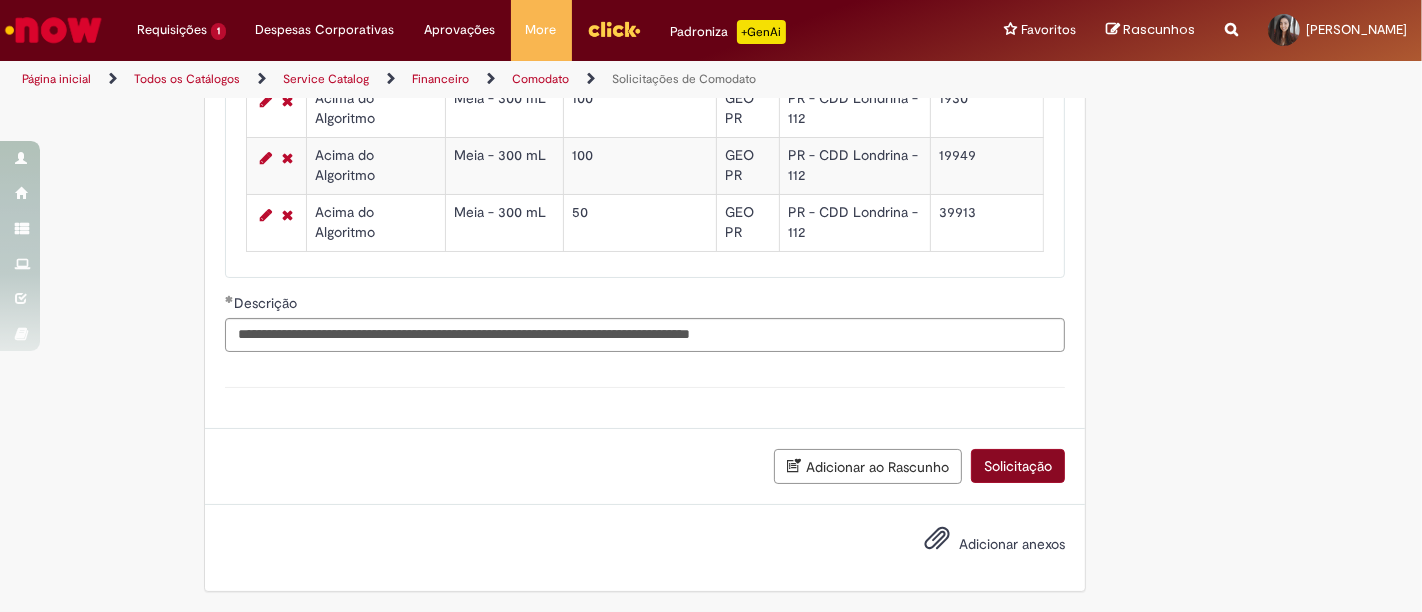 click on "Adicionar ao Rascunho        Solicitação" at bounding box center [645, 467] 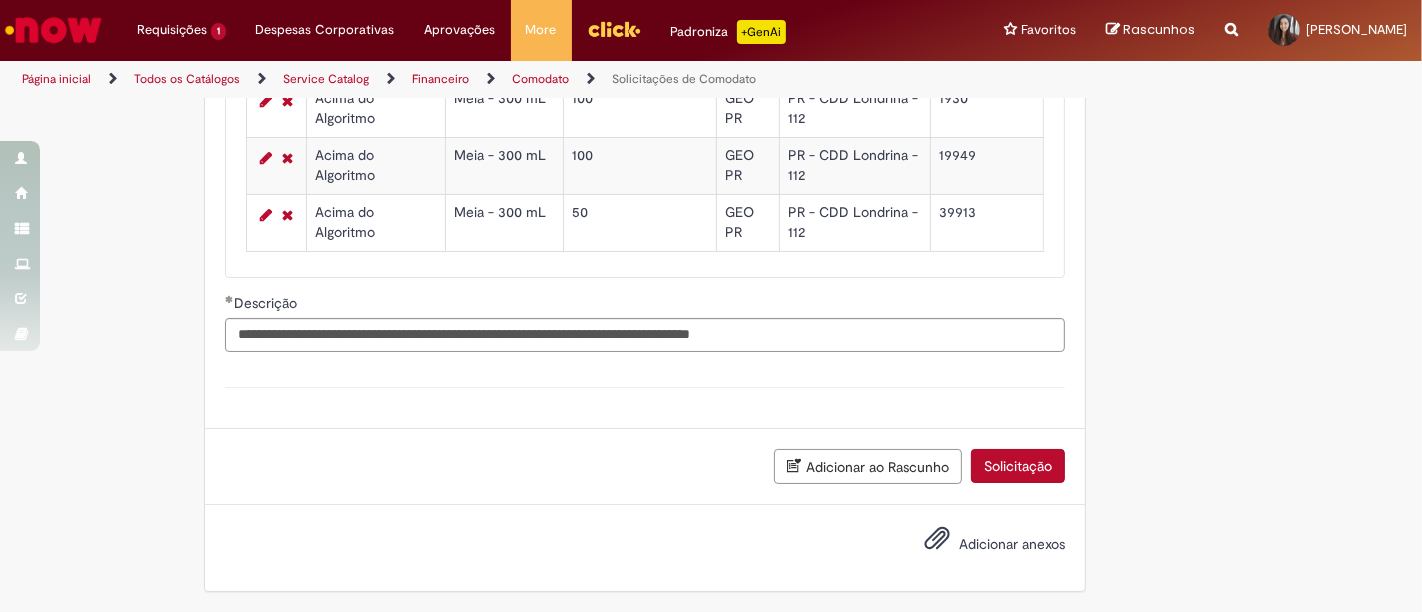 click on "Solicitação" at bounding box center [1018, 466] 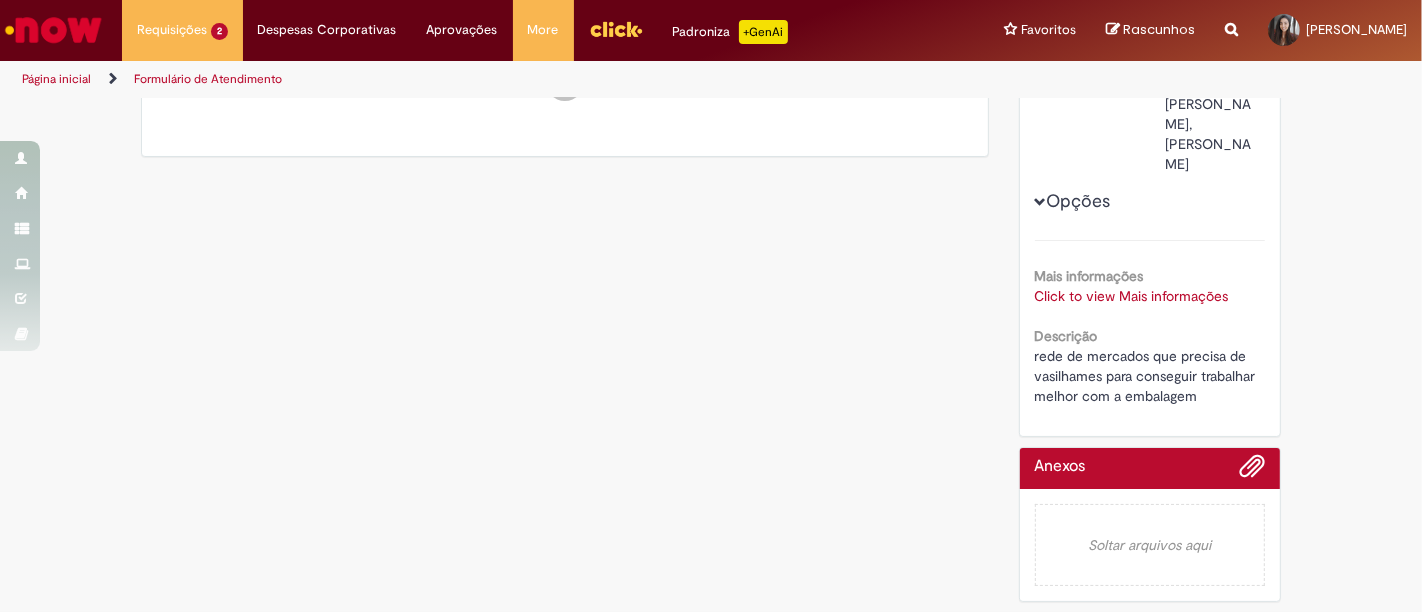 scroll, scrollTop: 0, scrollLeft: 0, axis: both 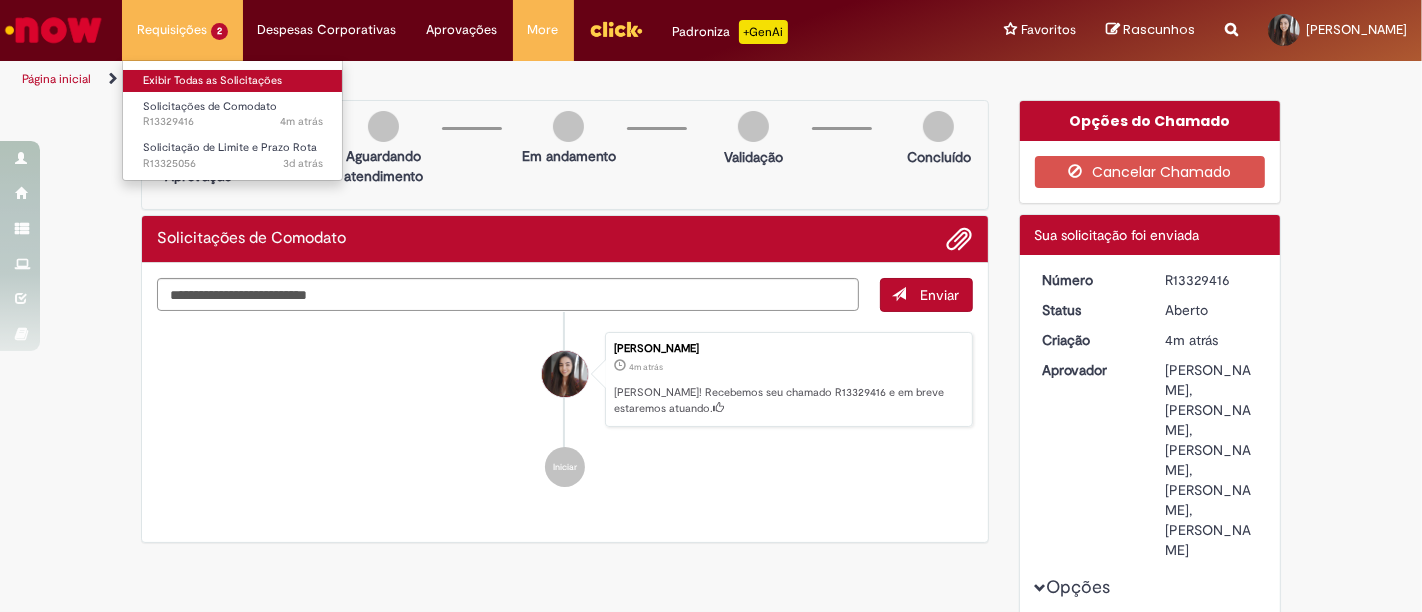 click on "Exibir Todas as Solicitações" at bounding box center [233, 81] 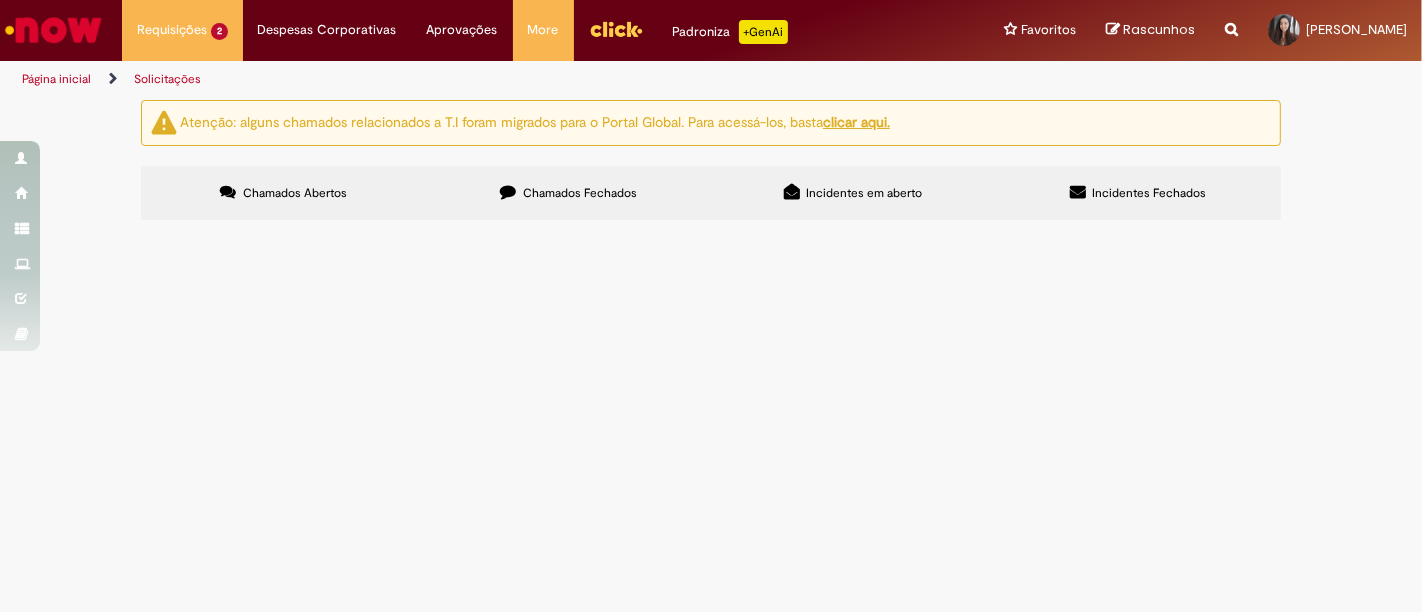 click on "Solicitação de Limite e Prazo Rota" at bounding box center (0, 0) 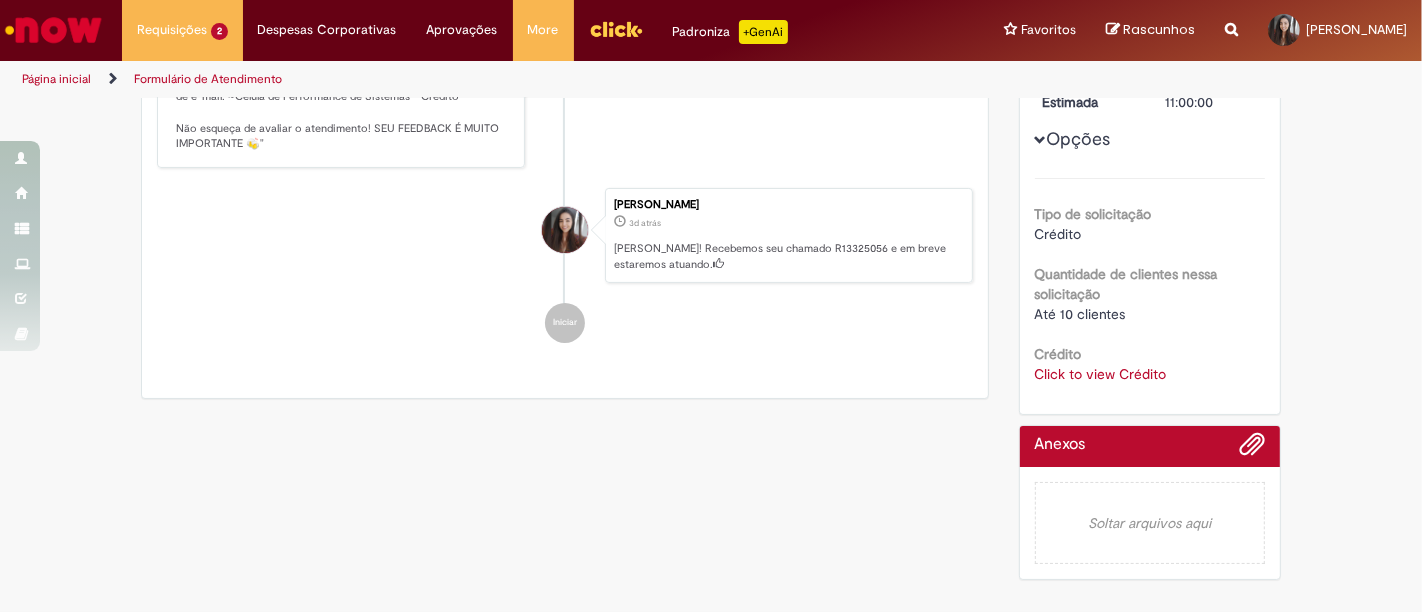scroll, scrollTop: 397, scrollLeft: 0, axis: vertical 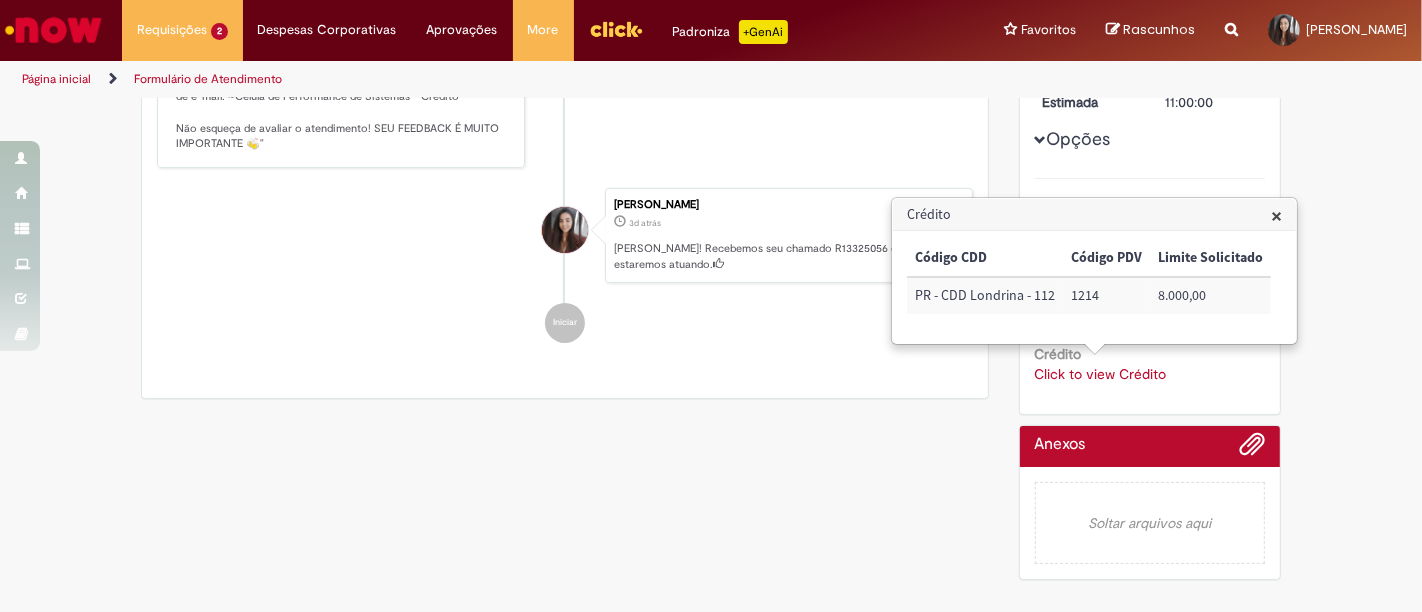 click on "1214" at bounding box center [1106, 295] 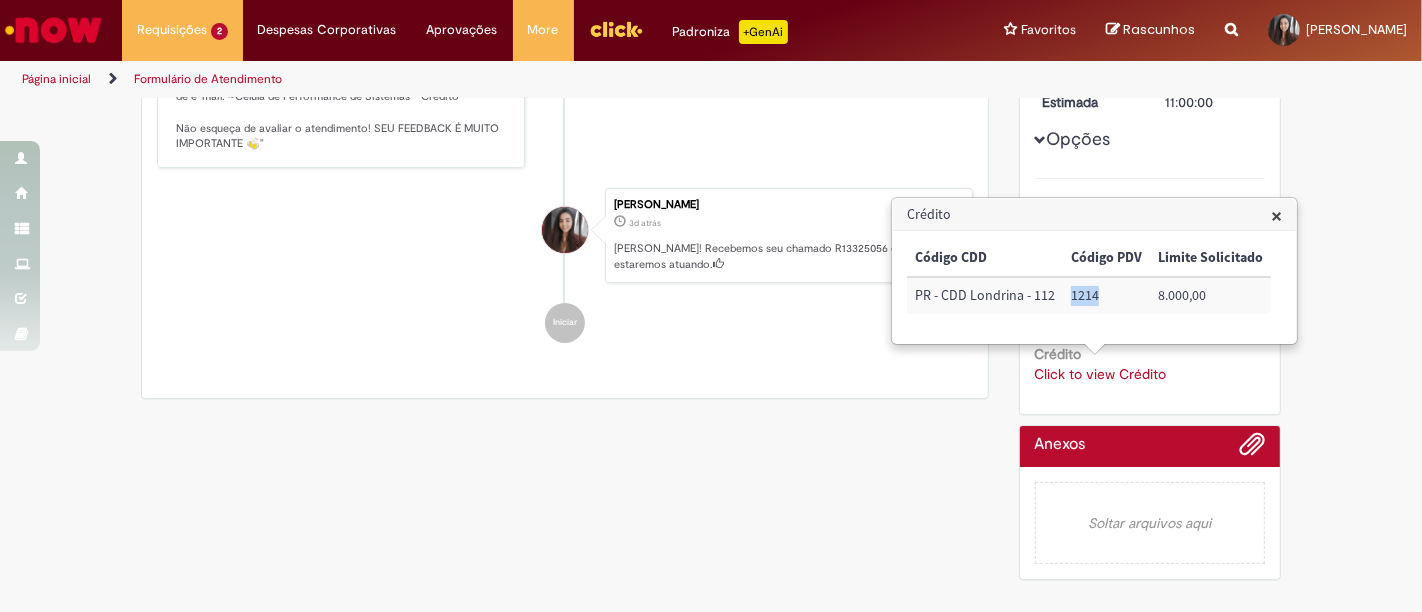 click on "1214" at bounding box center (1106, 295) 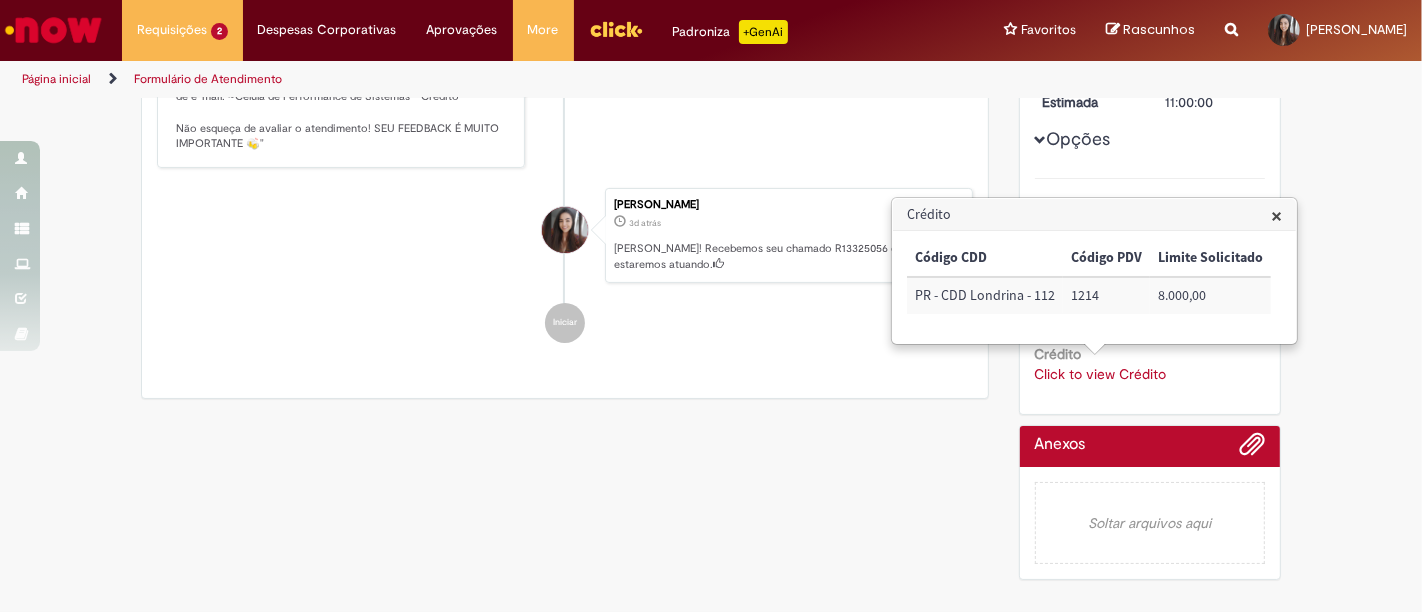 click on "[PERSON_NAME]
3d atrás 3 dias atrás     Comentários adicionais
Solução Proposta:
"Olá, tudo bem?
A solicitação foi aprovada. 😀
Para dúvidas e esclarecimentos, conte conosco através do grupo de e-mail: ~Célula de Performance de Sistemas - Credito
Não esqueça de avaliar o atendimento! SEU FEEDBACK É MUITO IMPORTANTE 🍻"" at bounding box center (565, 39) 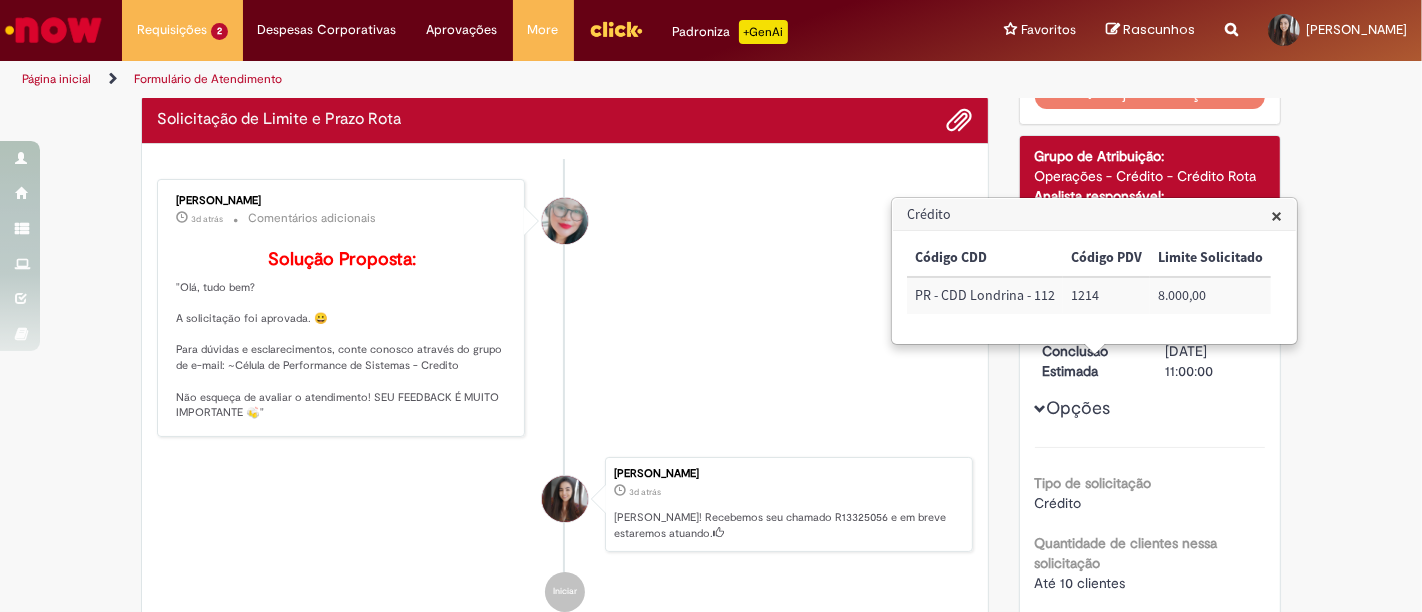 scroll, scrollTop: 79, scrollLeft: 0, axis: vertical 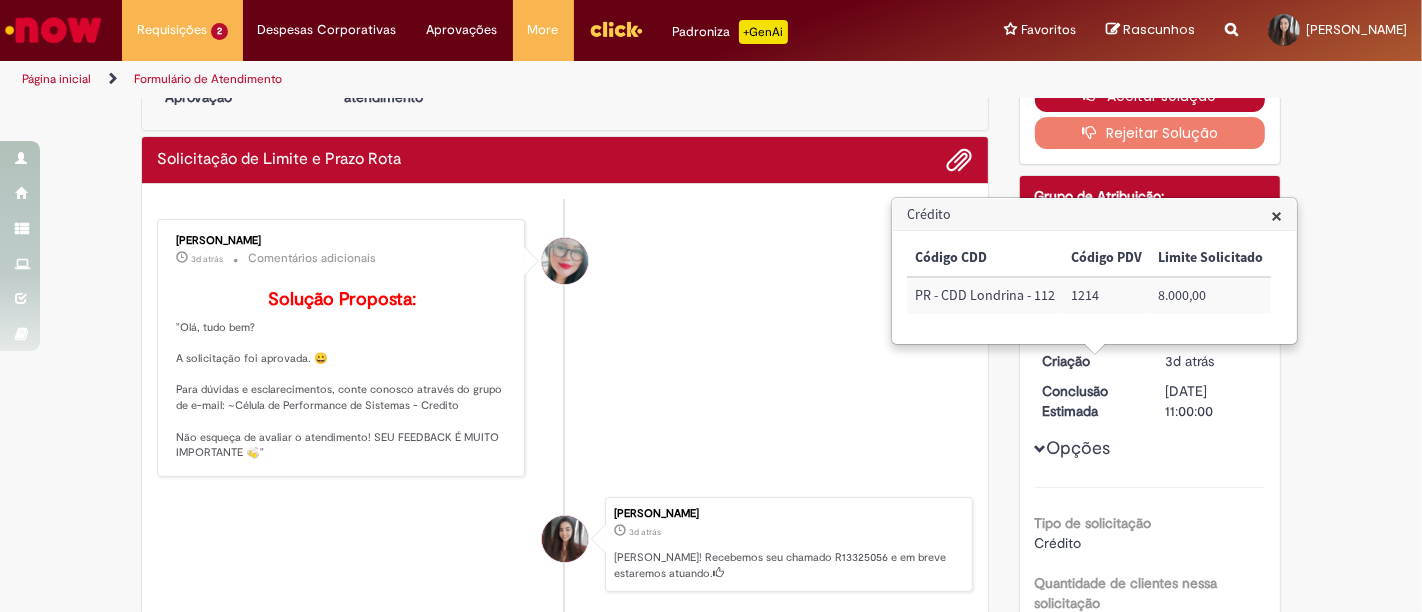 click at bounding box center (1095, 95) 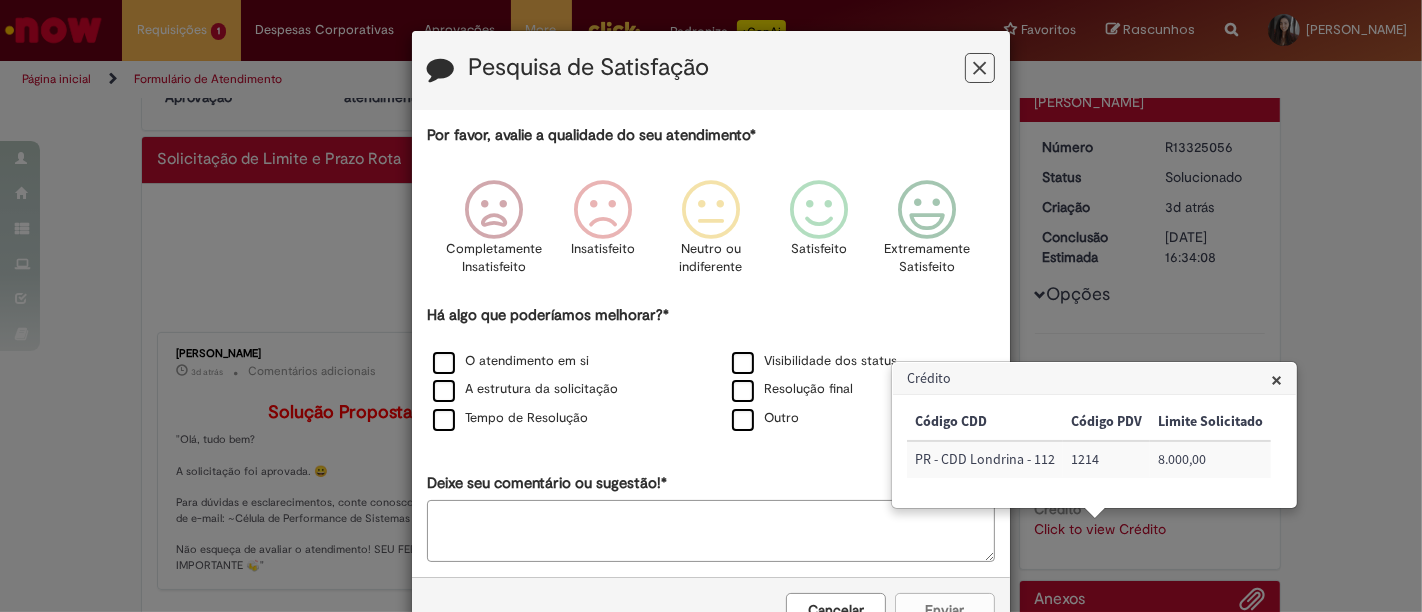 click at bounding box center [980, 68] 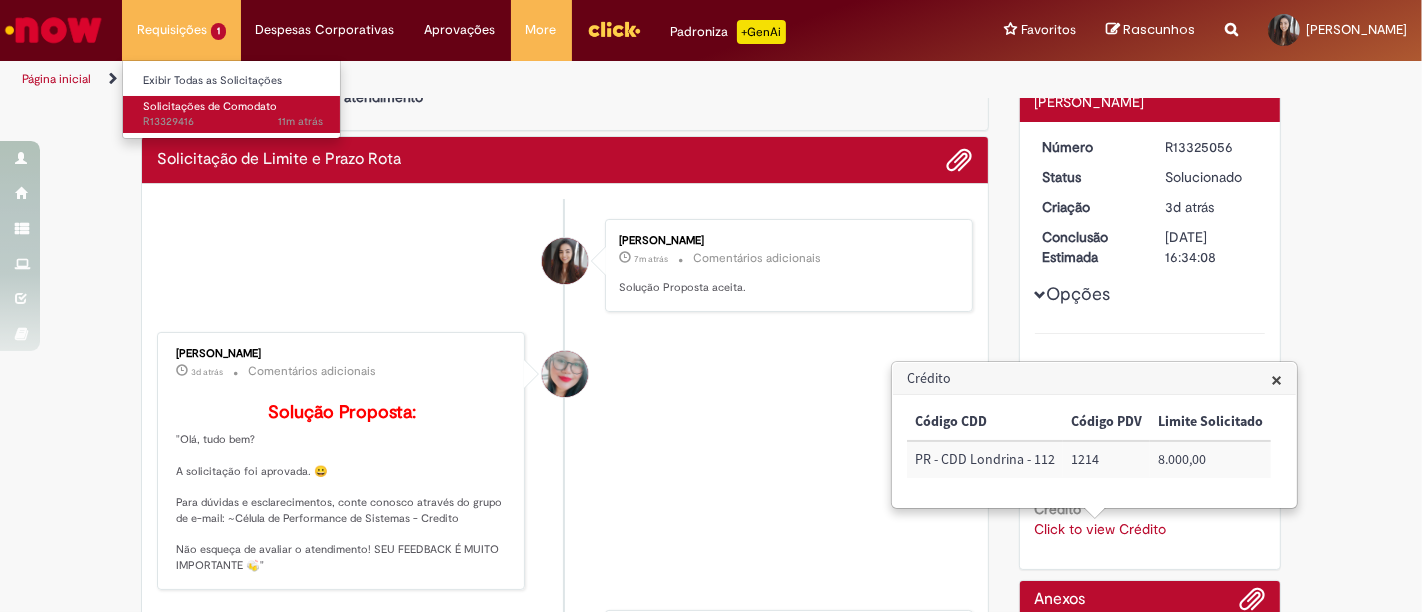 click on "Solicitações de Comodato" at bounding box center (210, 106) 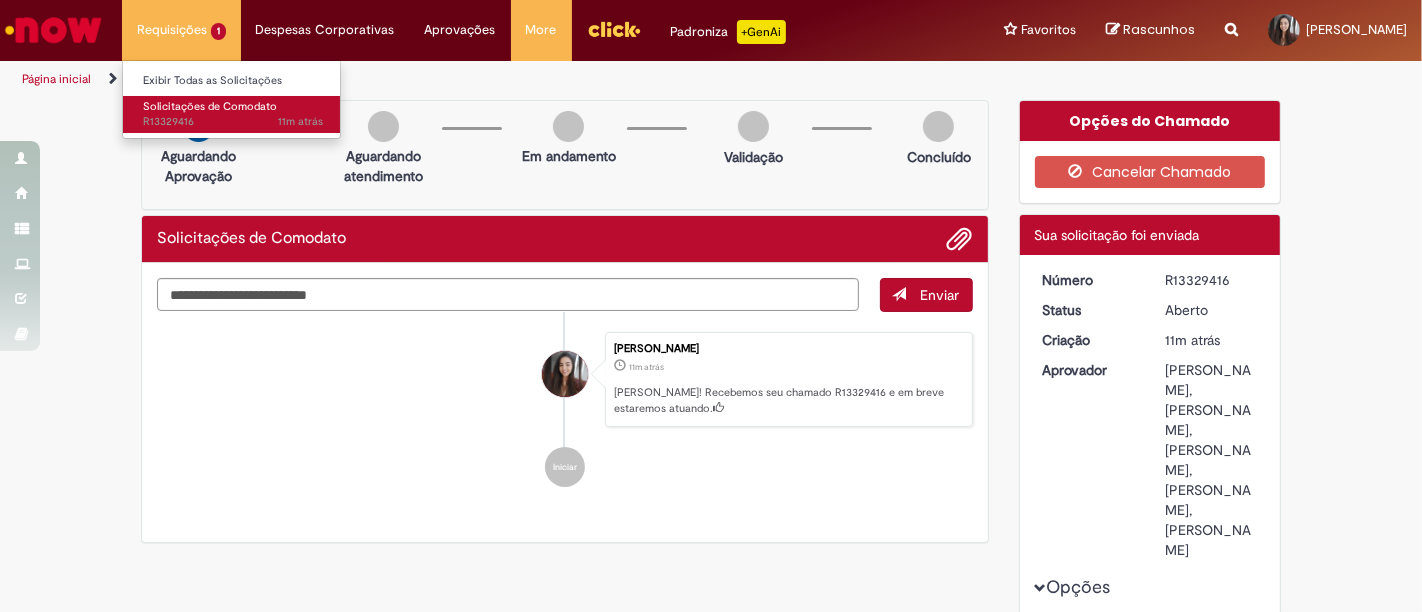 scroll, scrollTop: 0, scrollLeft: 0, axis: both 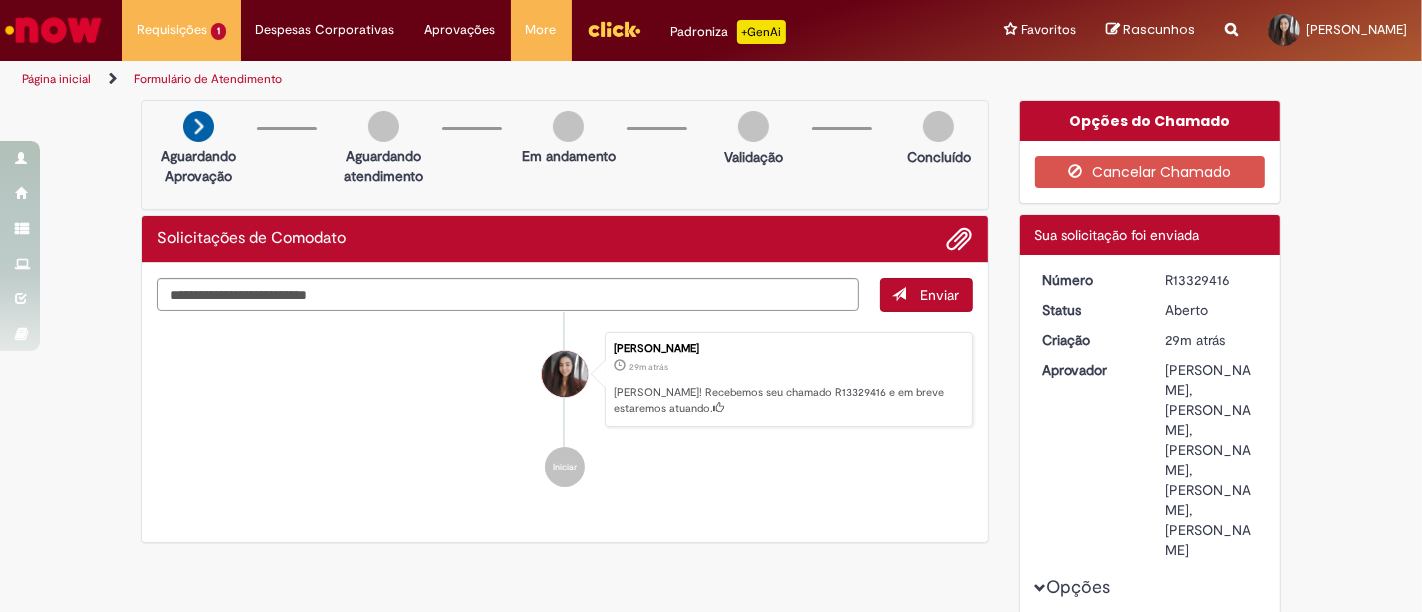 click on "[PERSON_NAME]
29m atrás 29 minutos atrás
[PERSON_NAME]! Recebemos seu chamado R13329416 e em breve estaremos atuando." at bounding box center [565, 380] 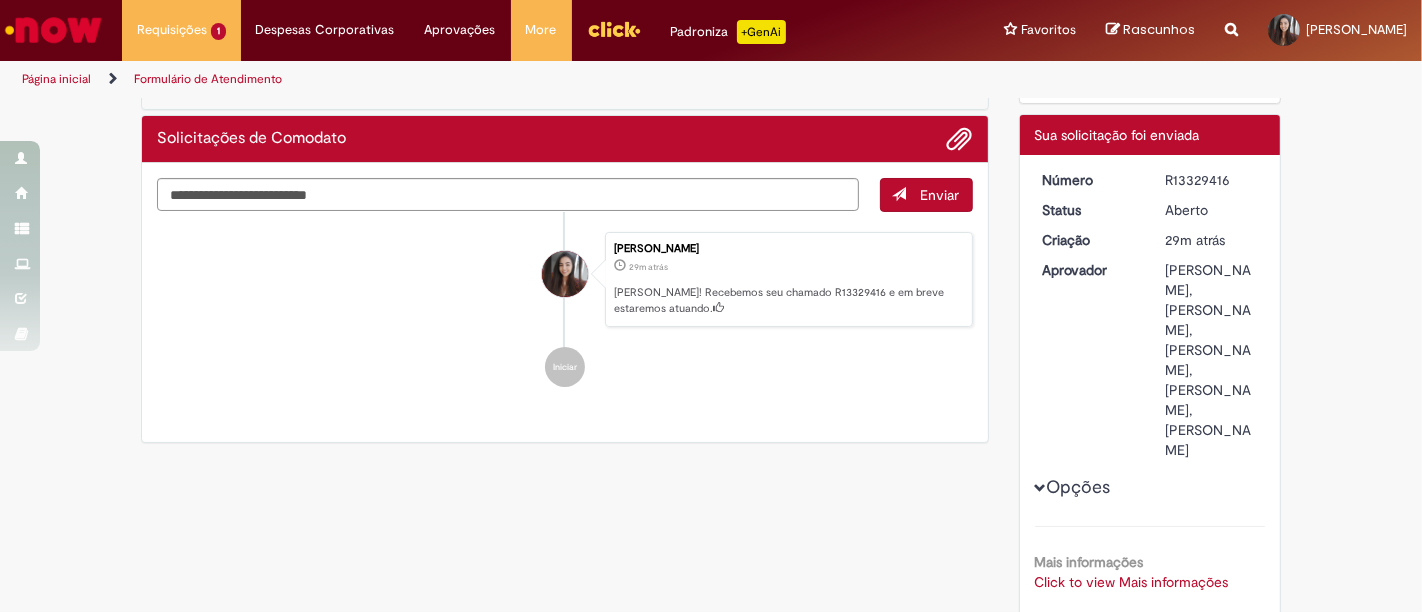 scroll, scrollTop: 0, scrollLeft: 0, axis: both 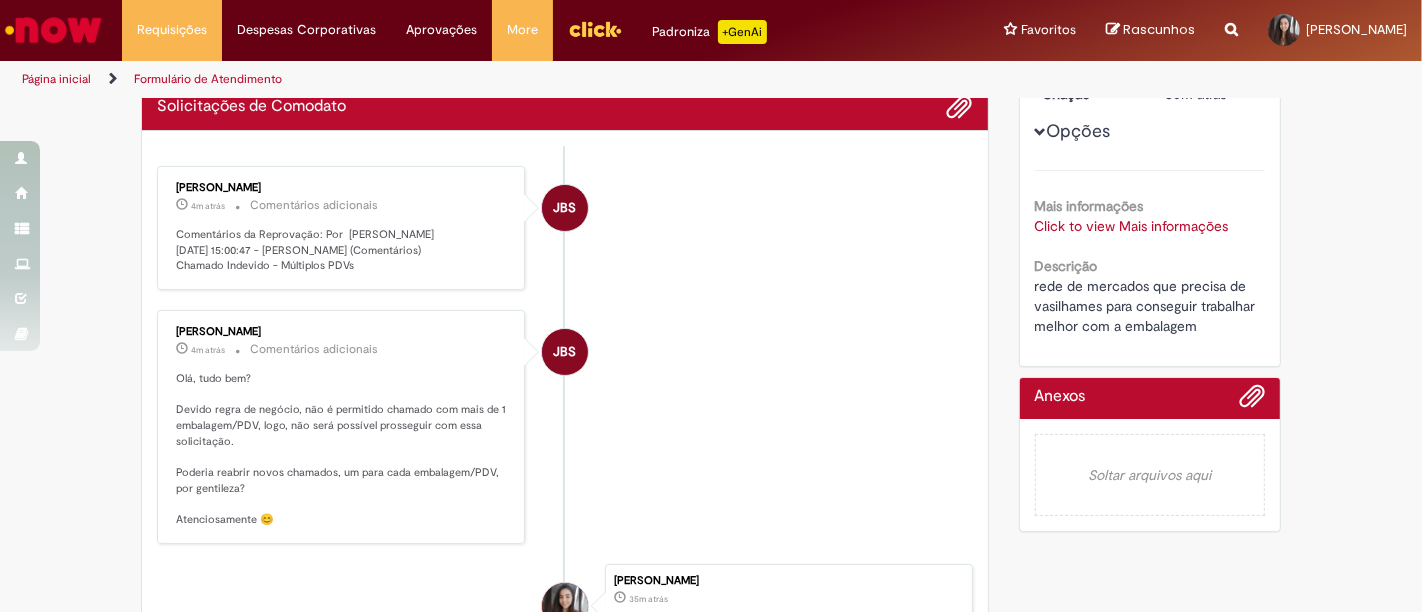 drag, startPoint x: 304, startPoint y: 337, endPoint x: 153, endPoint y: 346, distance: 151.26797 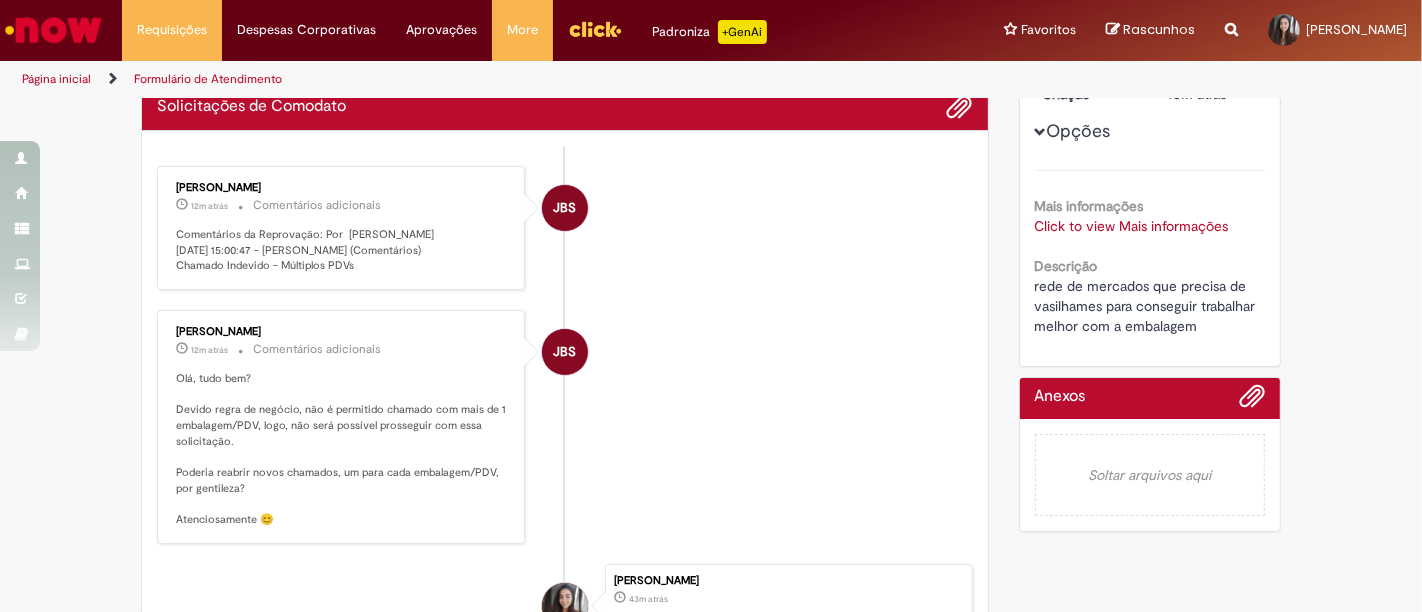 click on "[PERSON_NAME]
12m atrás 12 minutos atrás     Comentários adicionais
Comentários da Reprovação: Por  [PERSON_NAME]
[DATE] 15:00:47 - [PERSON_NAME] (Comentários)
Chamado Indevido - Múltiplos PDVs" at bounding box center [341, 228] 